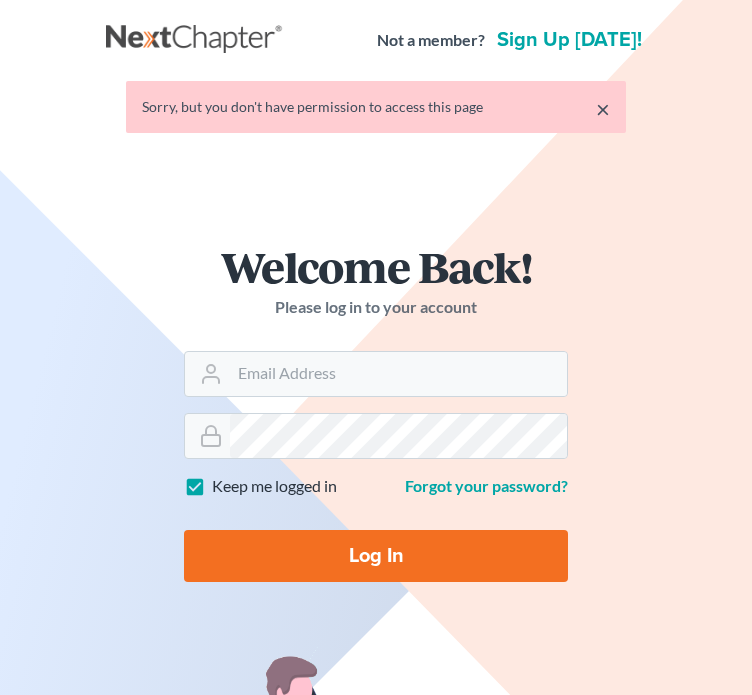 scroll, scrollTop: 0, scrollLeft: 0, axis: both 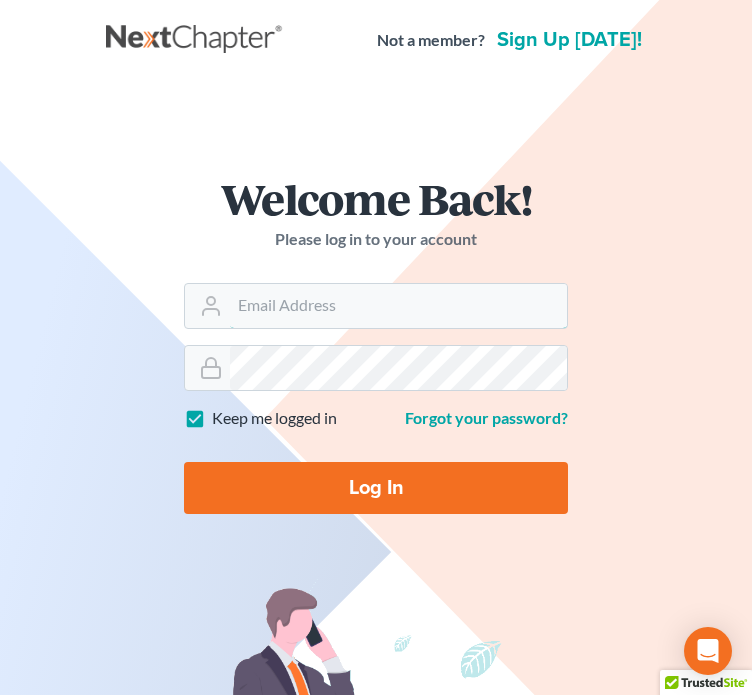 type on "aosvii@gmail.com" 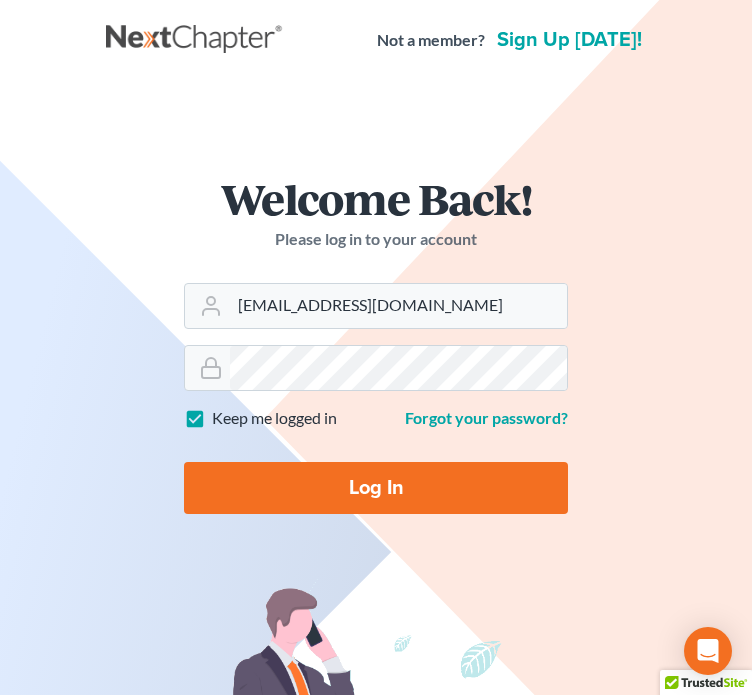 click on "Log In" at bounding box center [376, 488] 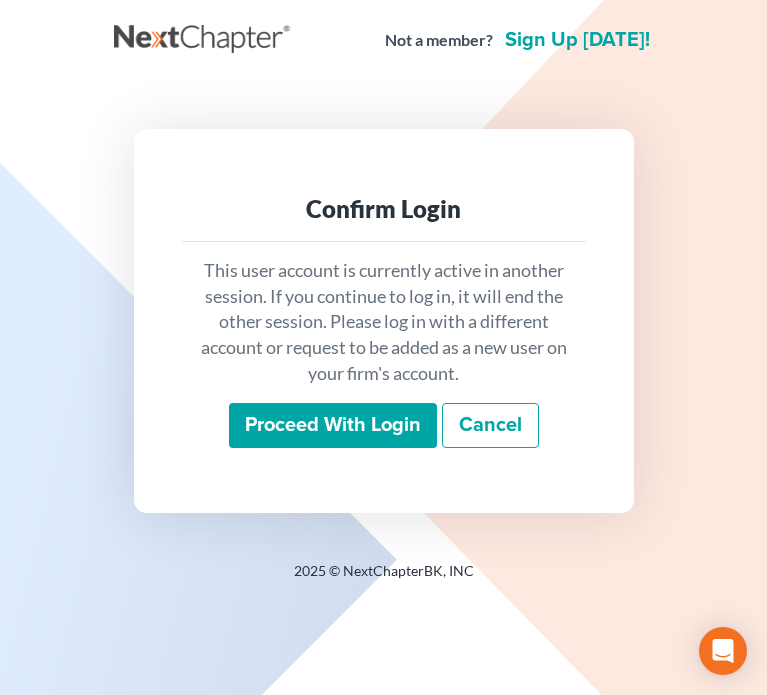 scroll, scrollTop: 0, scrollLeft: 0, axis: both 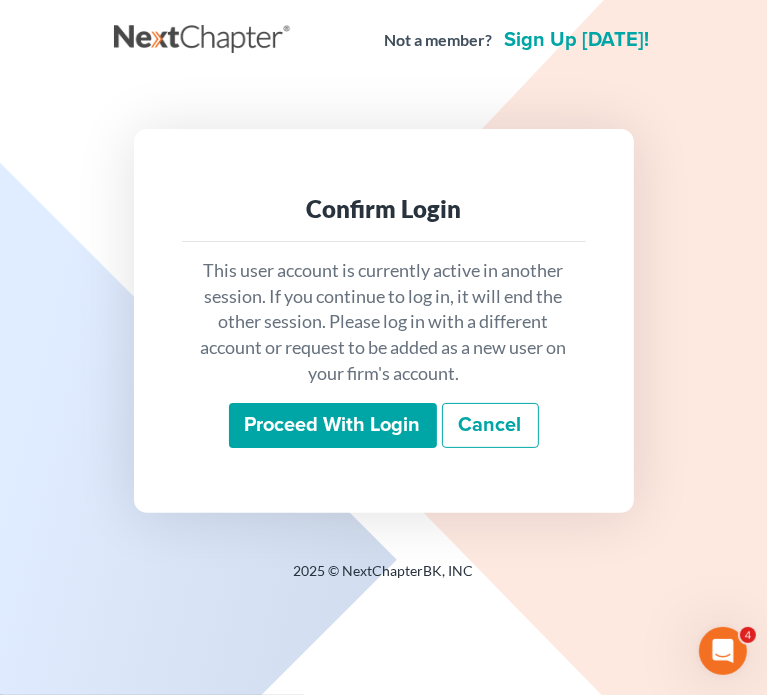 click on "Proceed with login" at bounding box center (333, 426) 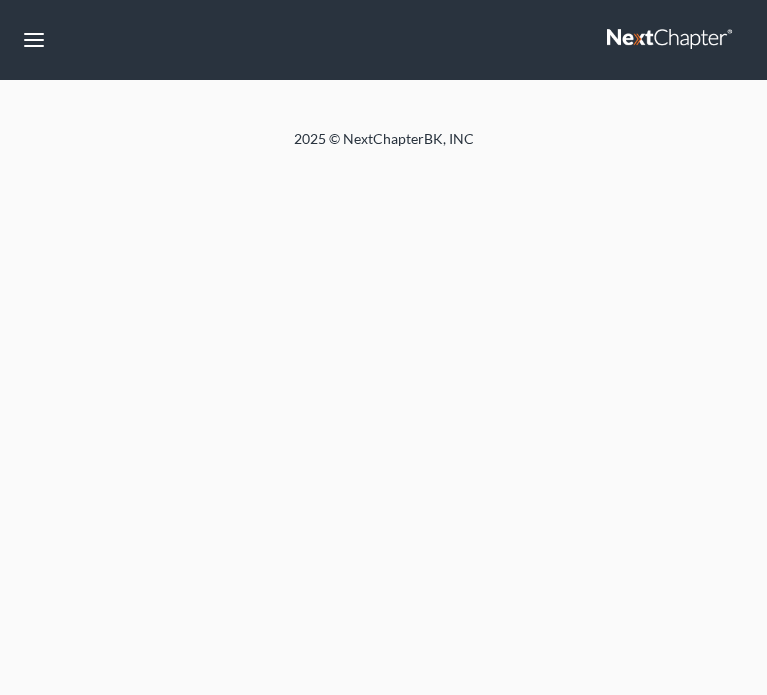 scroll, scrollTop: 0, scrollLeft: 0, axis: both 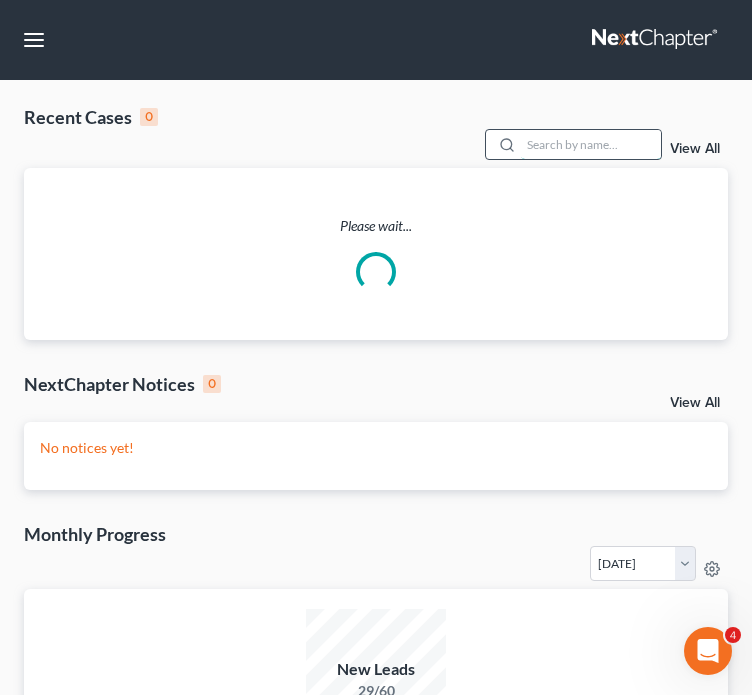 click at bounding box center [591, 144] 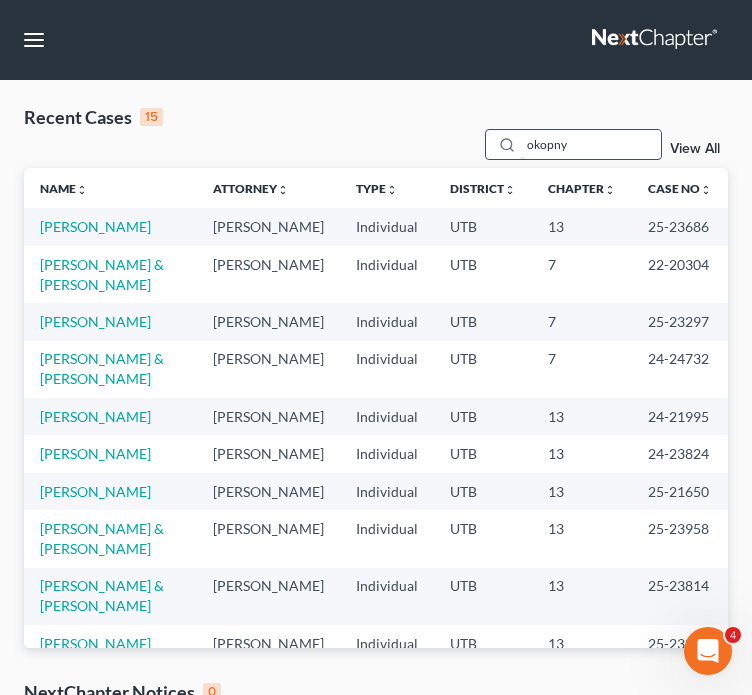 type on "okopny" 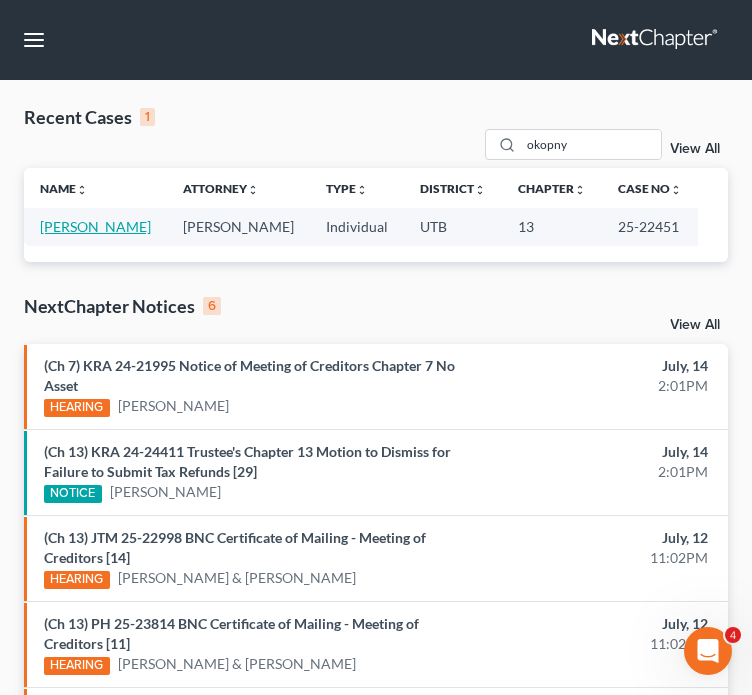 click on "[PERSON_NAME]" at bounding box center [95, 226] 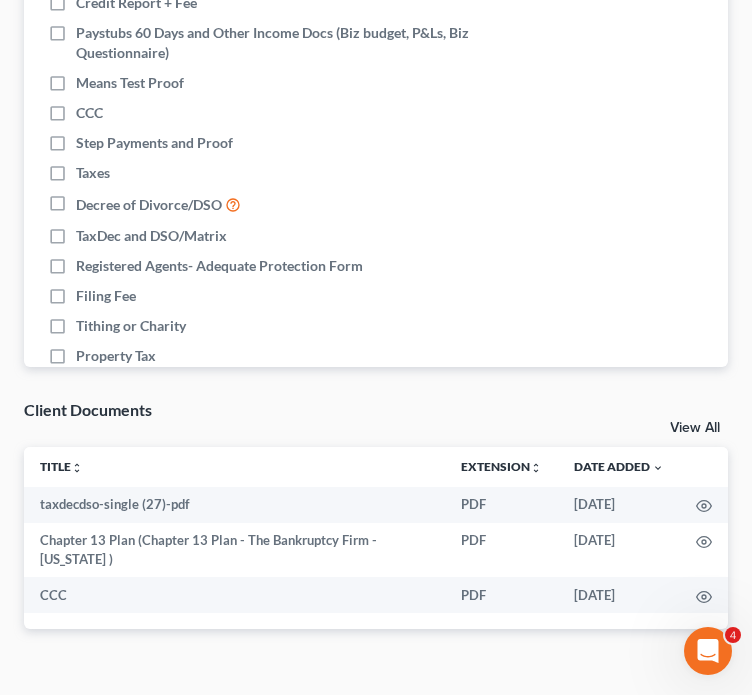 scroll, scrollTop: 2207, scrollLeft: 0, axis: vertical 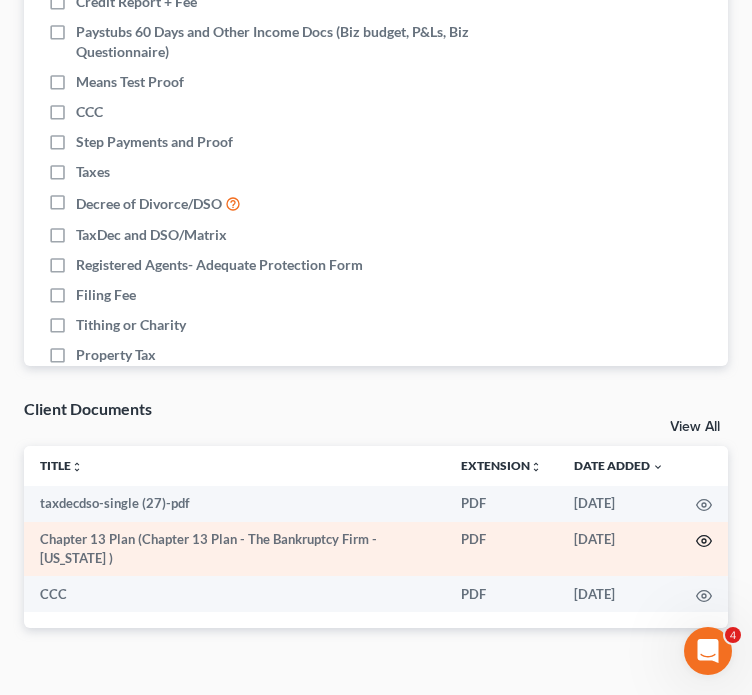 click 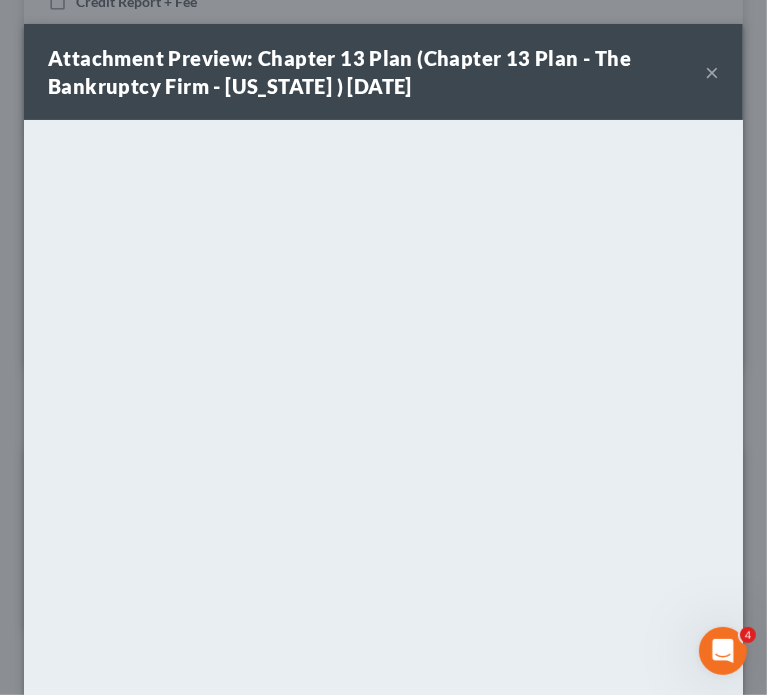 click on "×" at bounding box center (712, 72) 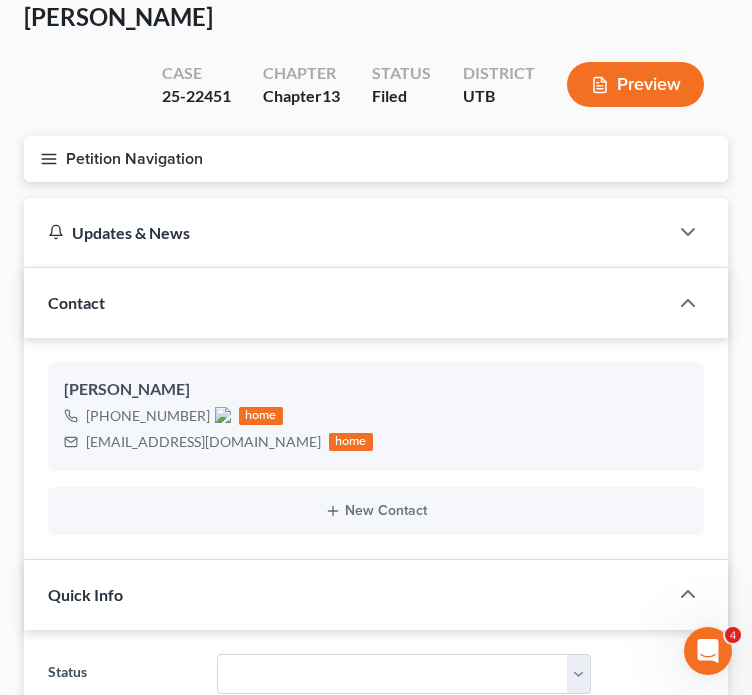 scroll, scrollTop: 0, scrollLeft: 0, axis: both 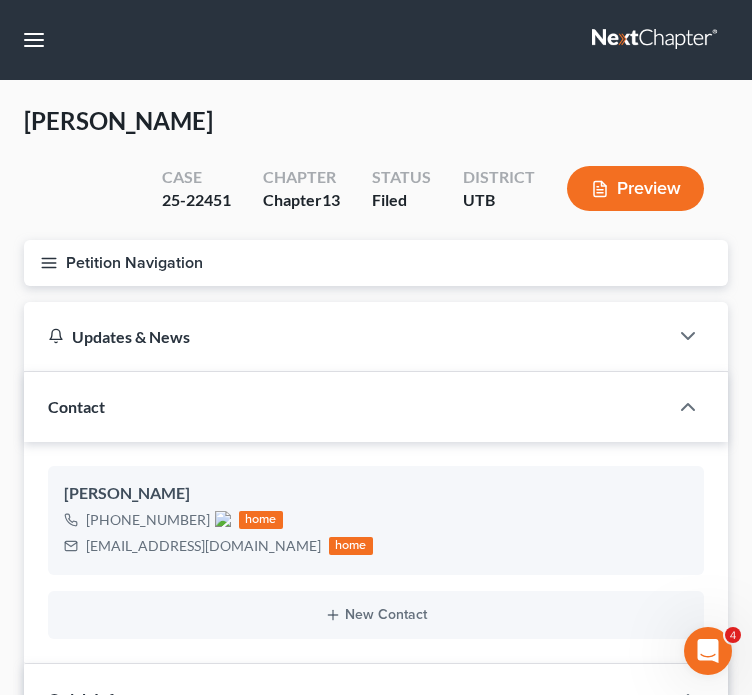 click 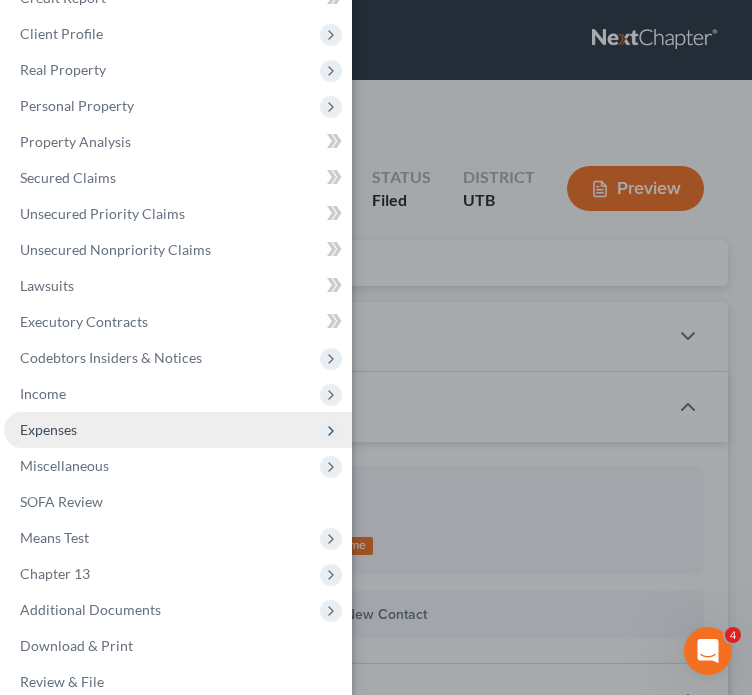 scroll, scrollTop: 92, scrollLeft: 0, axis: vertical 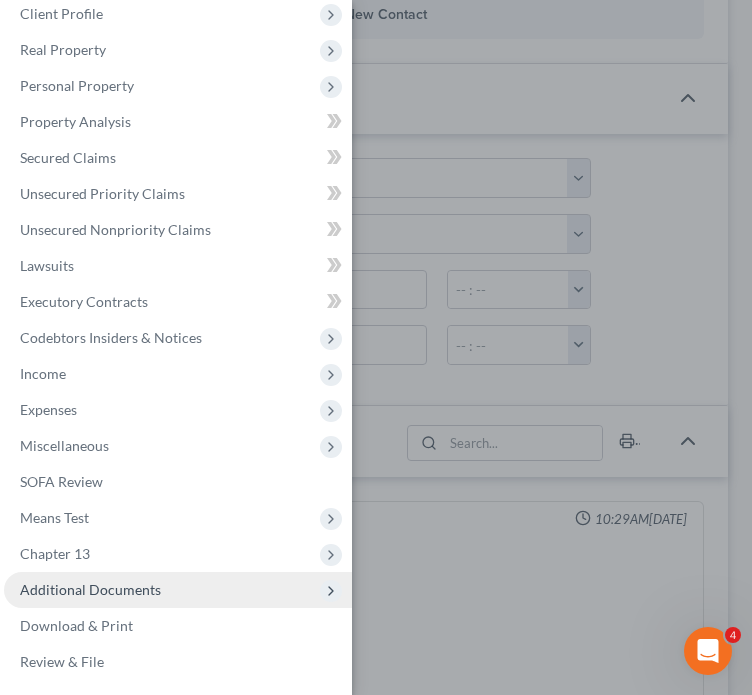 click on "Additional Documents" at bounding box center [90, 589] 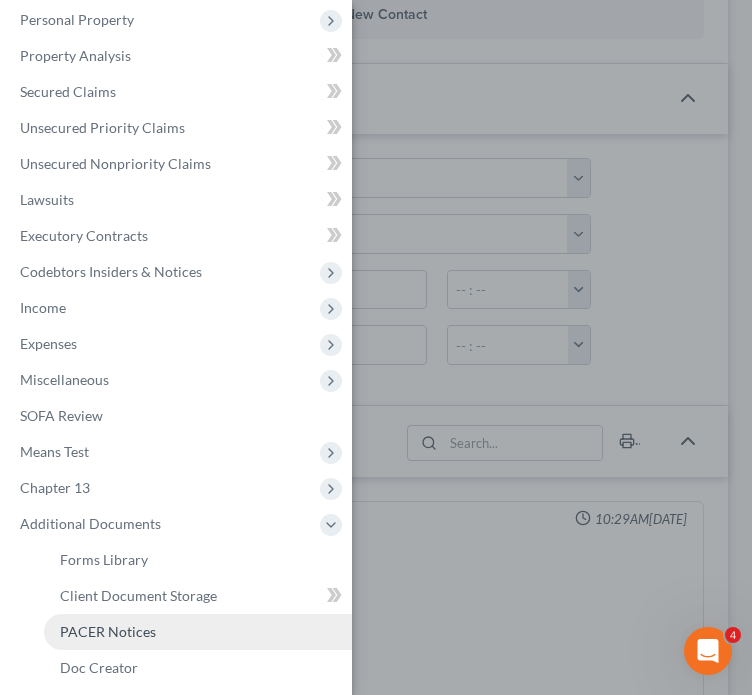 scroll, scrollTop: 192, scrollLeft: 0, axis: vertical 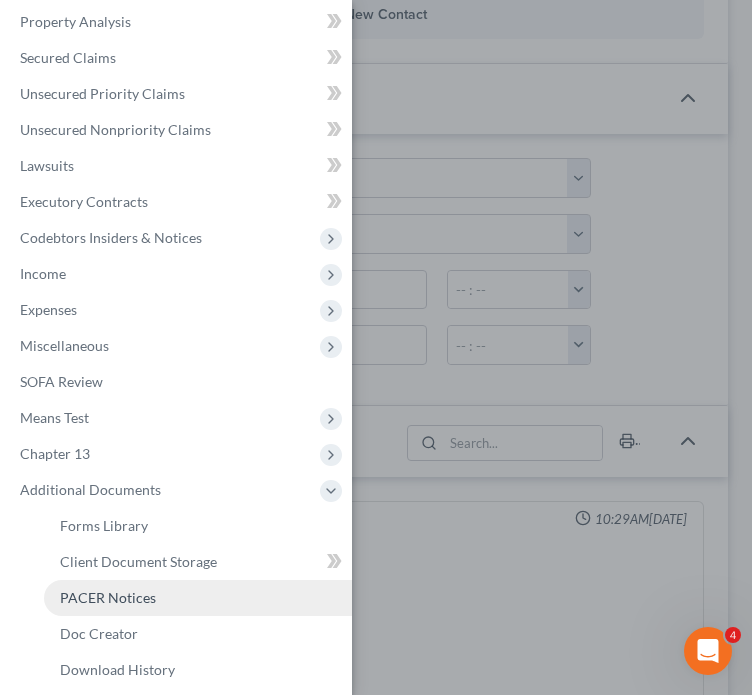 click on "PACER Notices" at bounding box center (108, 597) 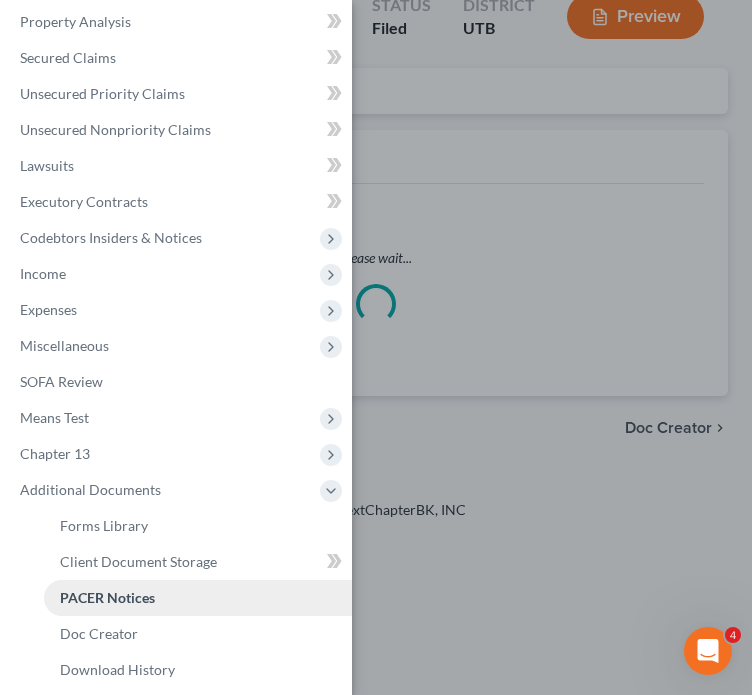 scroll, scrollTop: 0, scrollLeft: 0, axis: both 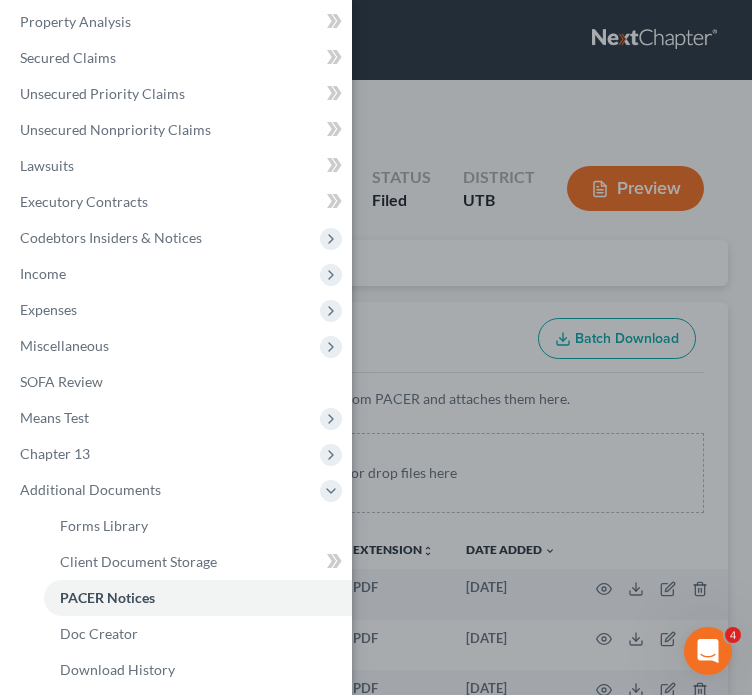 click on "Case Dashboard
Payments
Invoices
Payments
Payments
Credit Report
Client Profile" at bounding box center (376, 347) 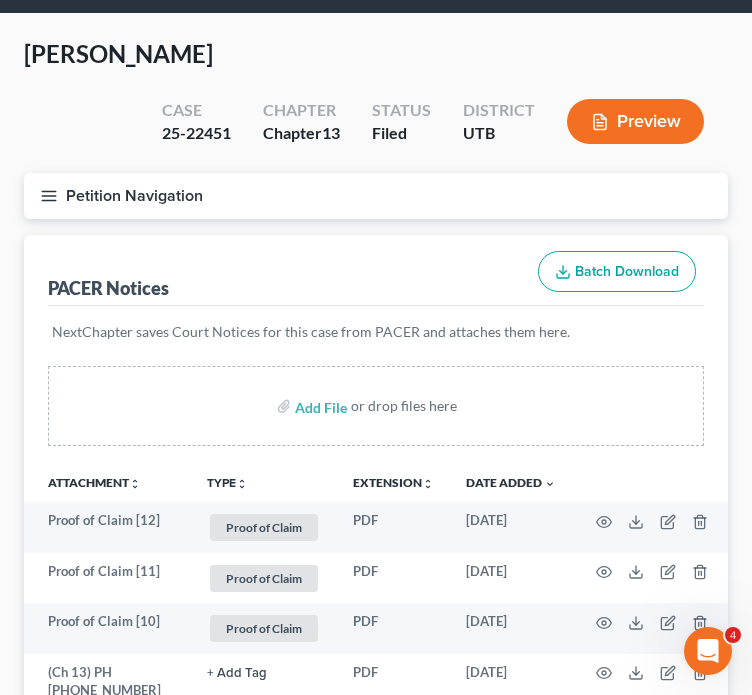 scroll, scrollTop: 100, scrollLeft: 0, axis: vertical 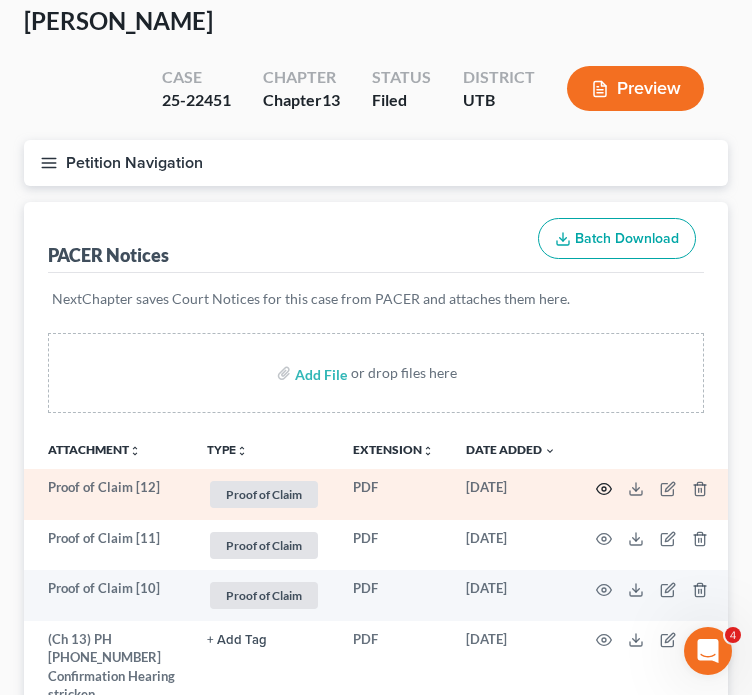 click 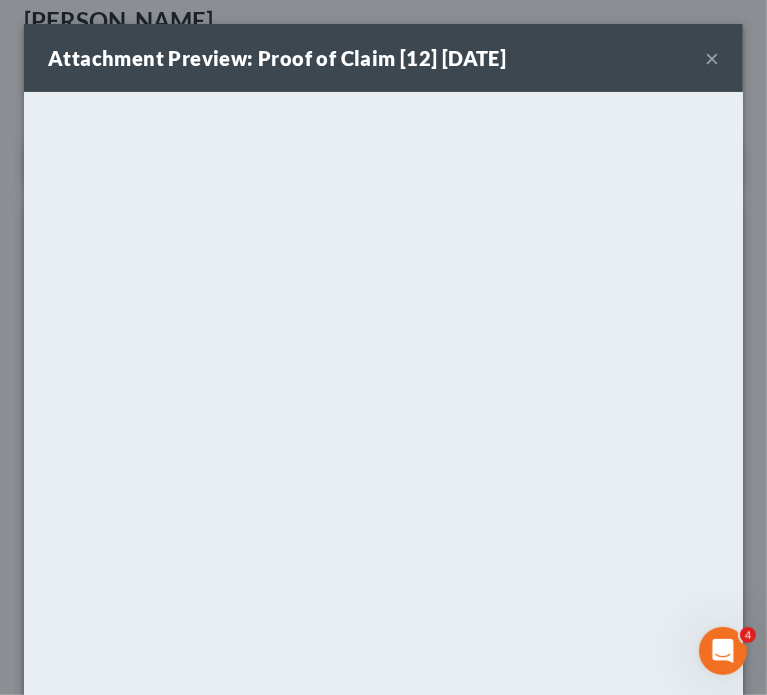click on "×" at bounding box center [712, 58] 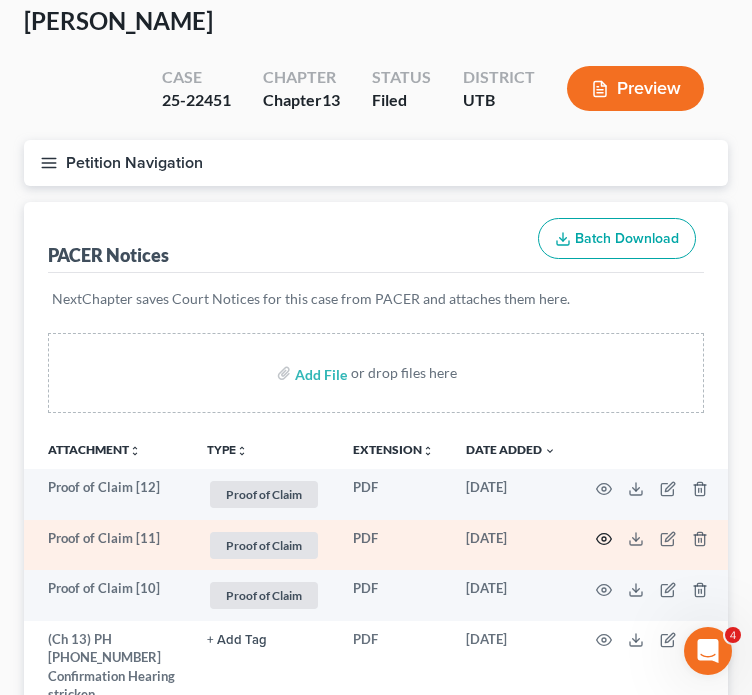 click 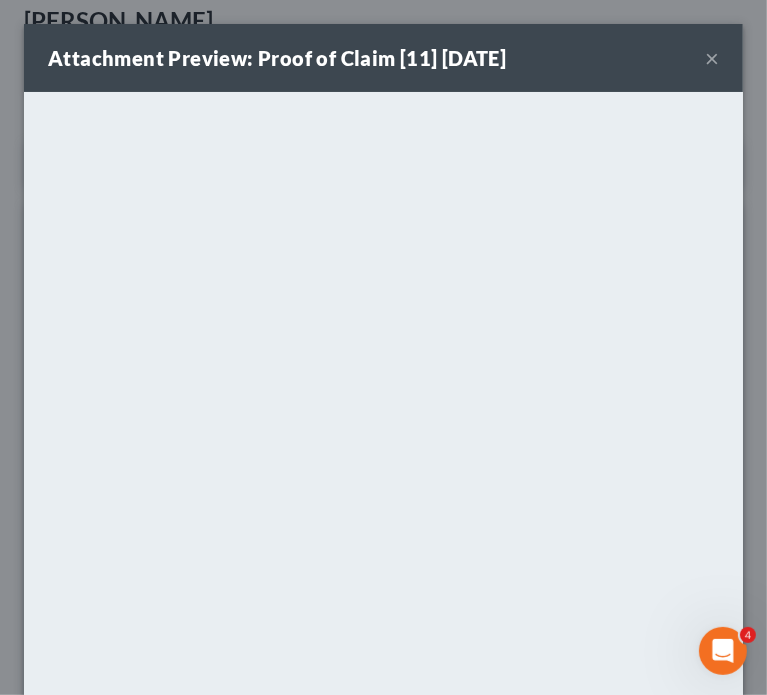click on "×" at bounding box center [712, 58] 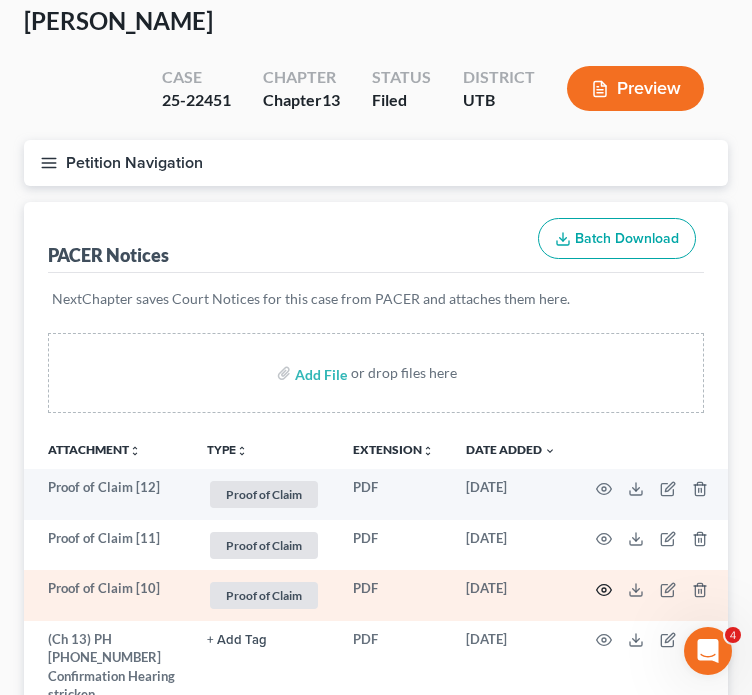 click 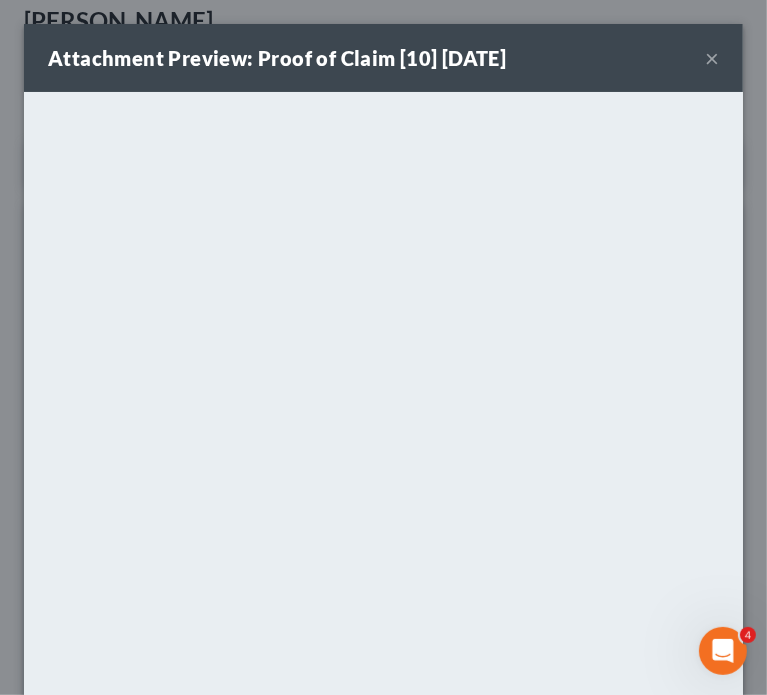click on "×" at bounding box center [712, 58] 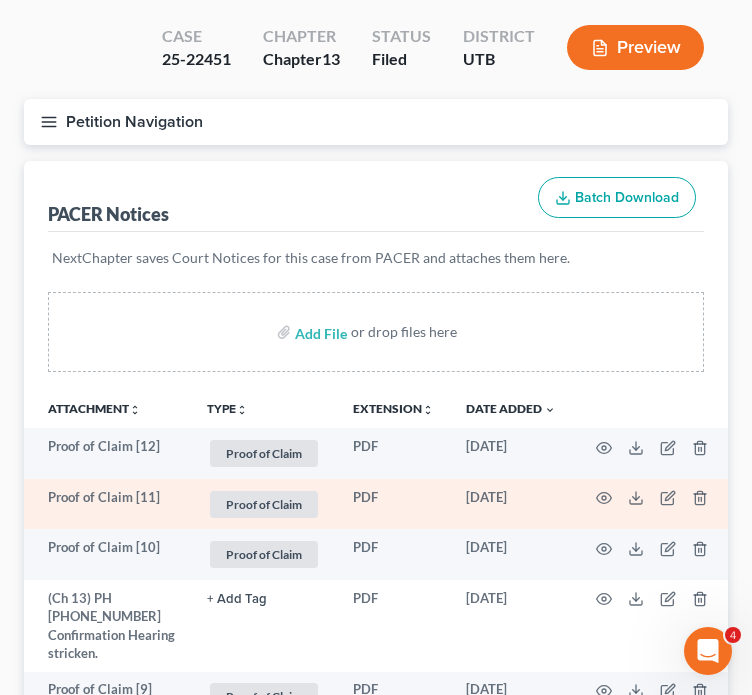 scroll, scrollTop: 0, scrollLeft: 0, axis: both 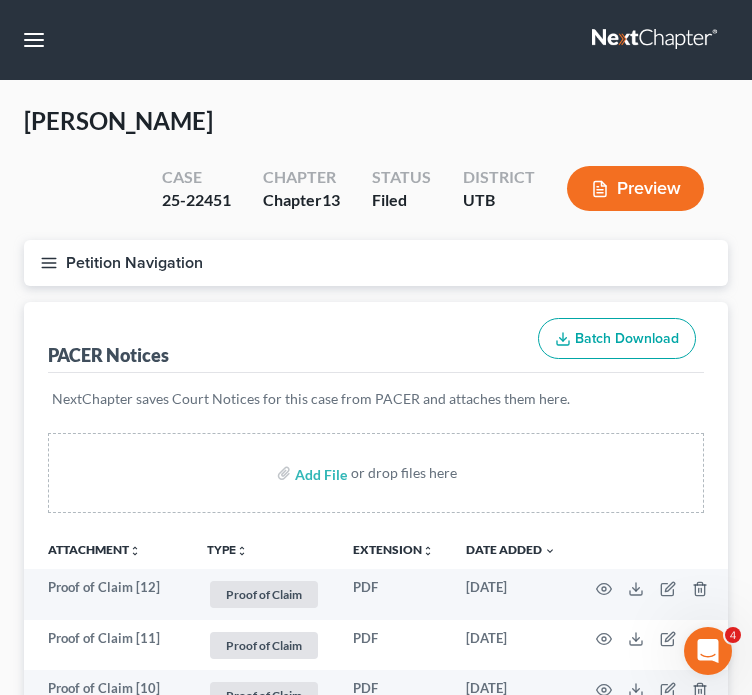 click 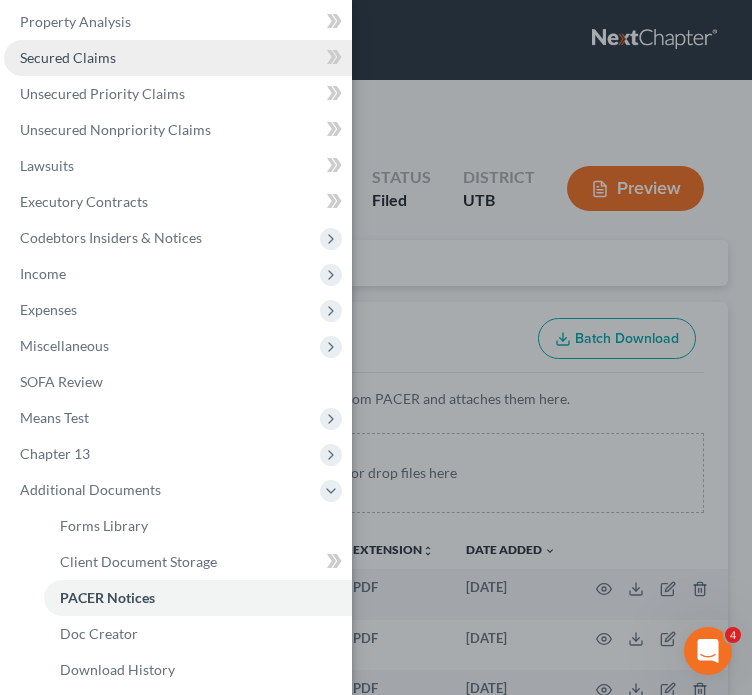 click on "Secured Claims" at bounding box center [68, 57] 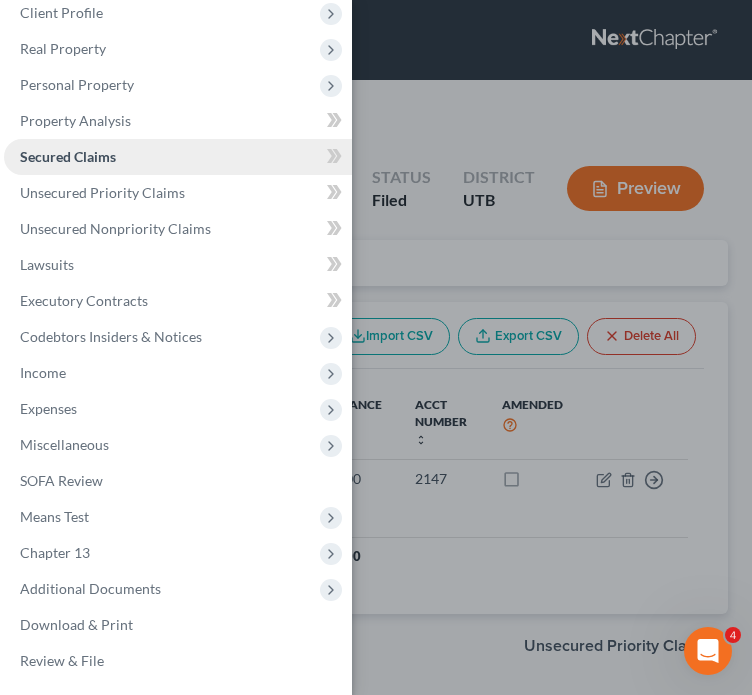 scroll, scrollTop: 92, scrollLeft: 0, axis: vertical 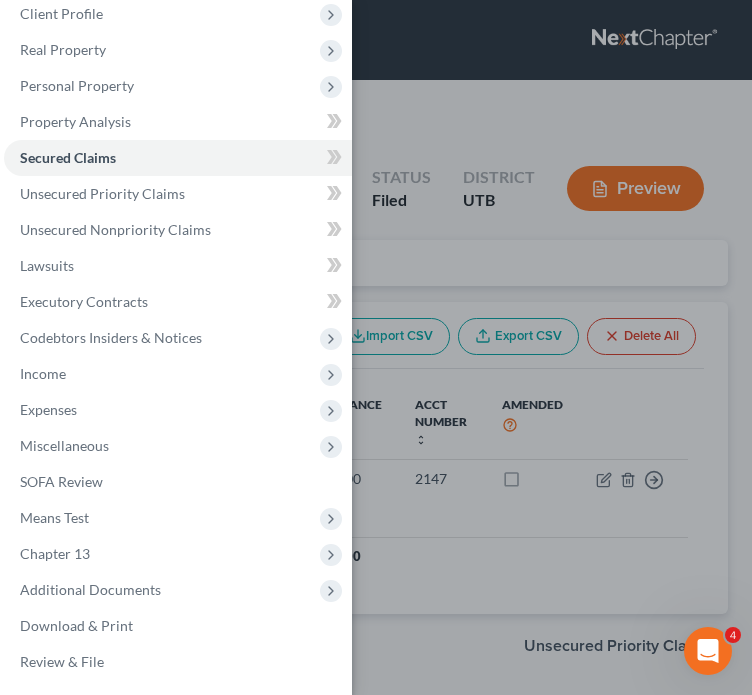 click on "Case Dashboard
Payments
Invoices
Payments
Payments
Credit Report
Client Profile" at bounding box center (376, 347) 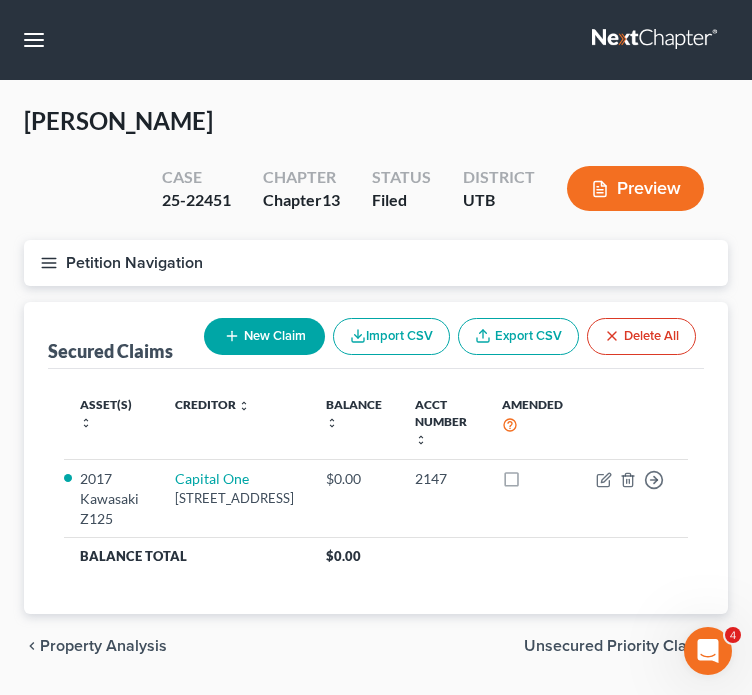 click 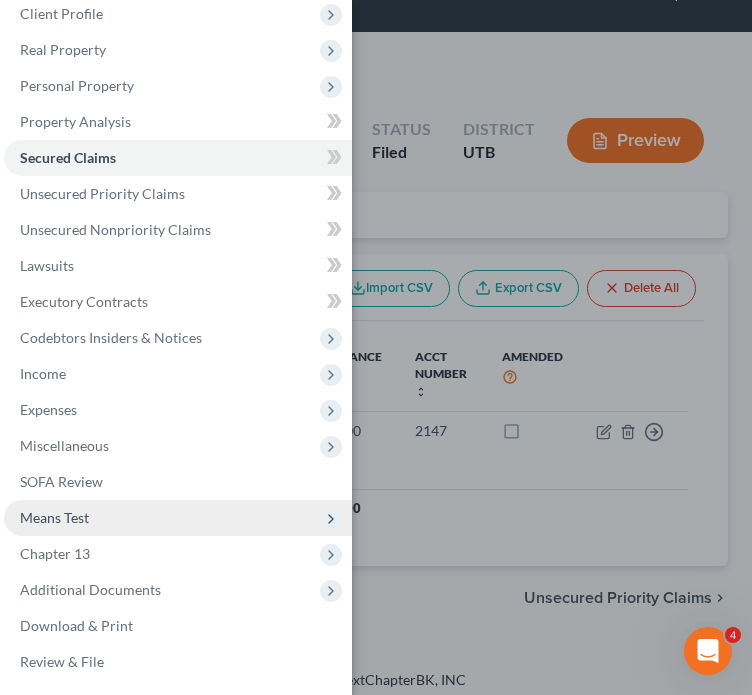 scroll, scrollTop: 73, scrollLeft: 0, axis: vertical 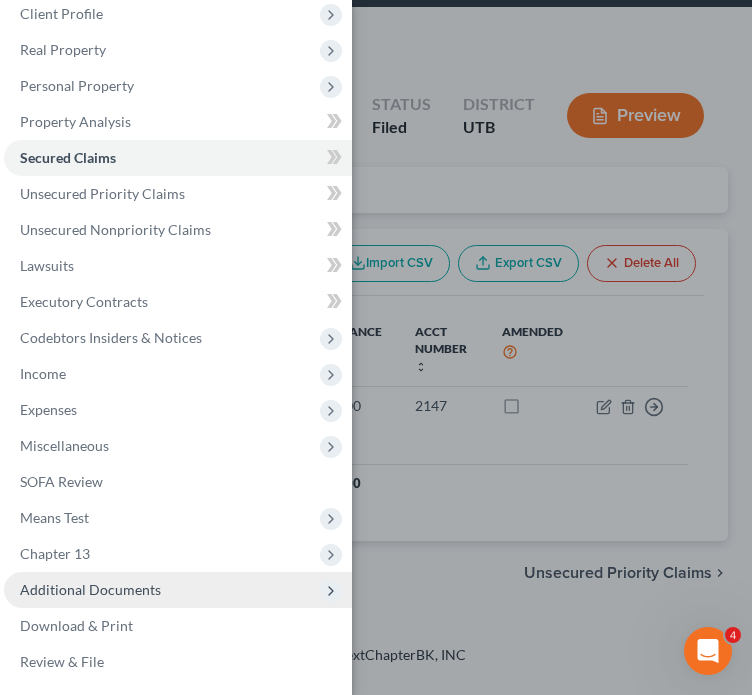 click on "Additional Documents" at bounding box center (90, 589) 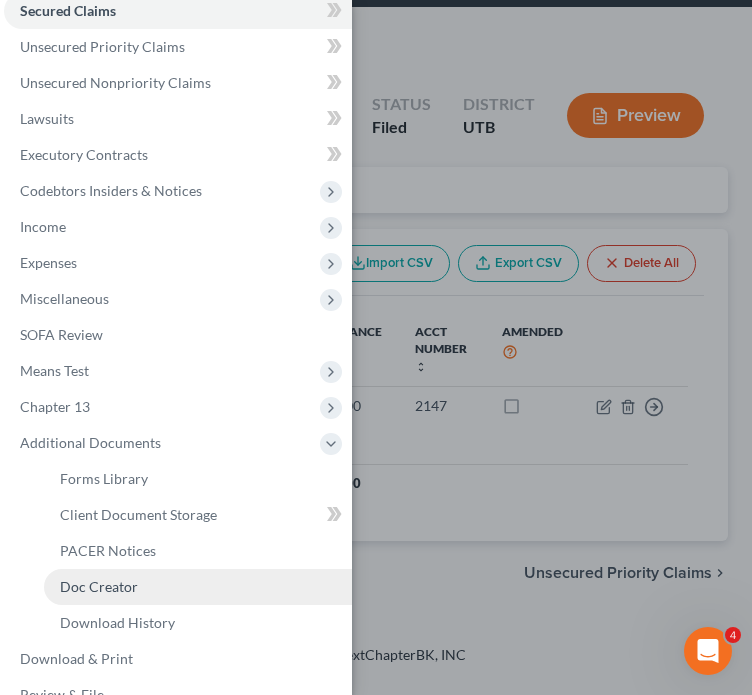 scroll, scrollTop: 272, scrollLeft: 0, axis: vertical 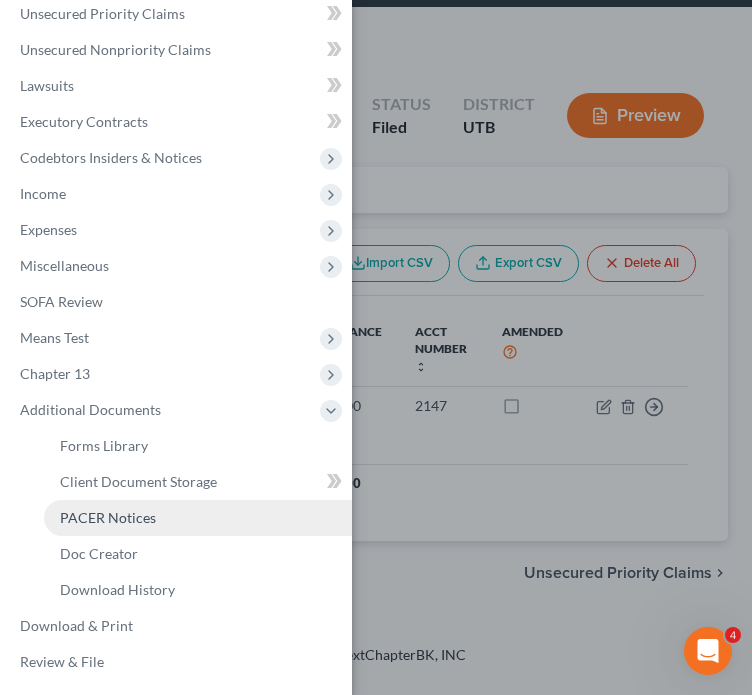 click on "PACER Notices" at bounding box center [108, 517] 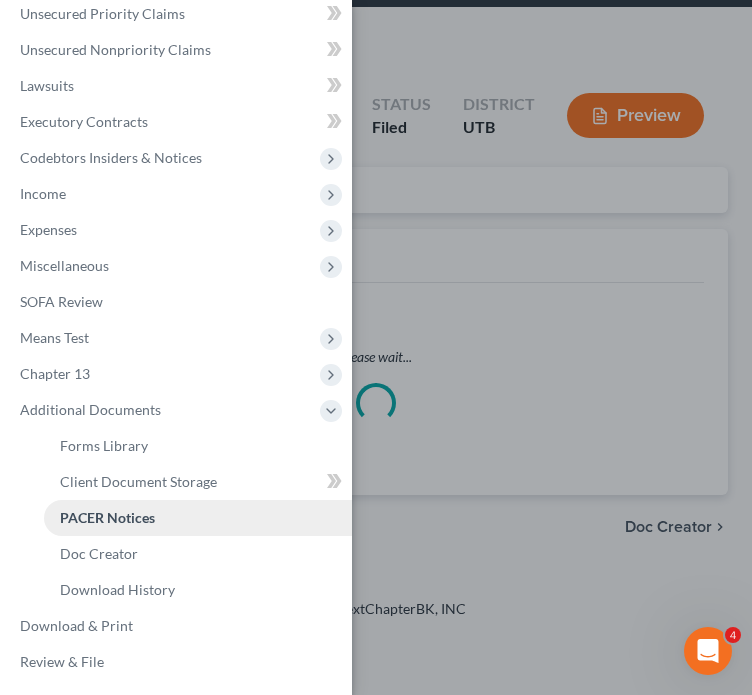 scroll, scrollTop: 0, scrollLeft: 0, axis: both 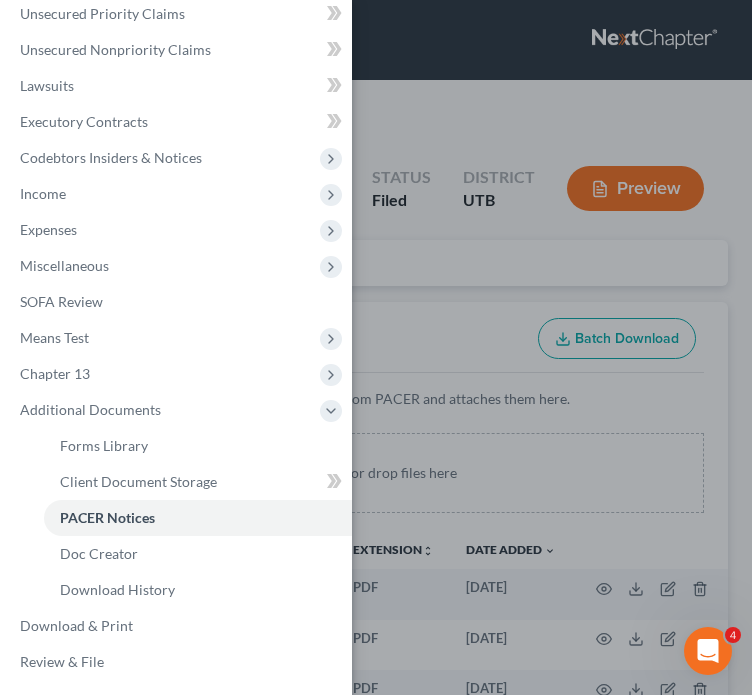 click on "Case Dashboard
Payments
Invoices
Payments
Payments
Credit Report
Client Profile" at bounding box center (376, 347) 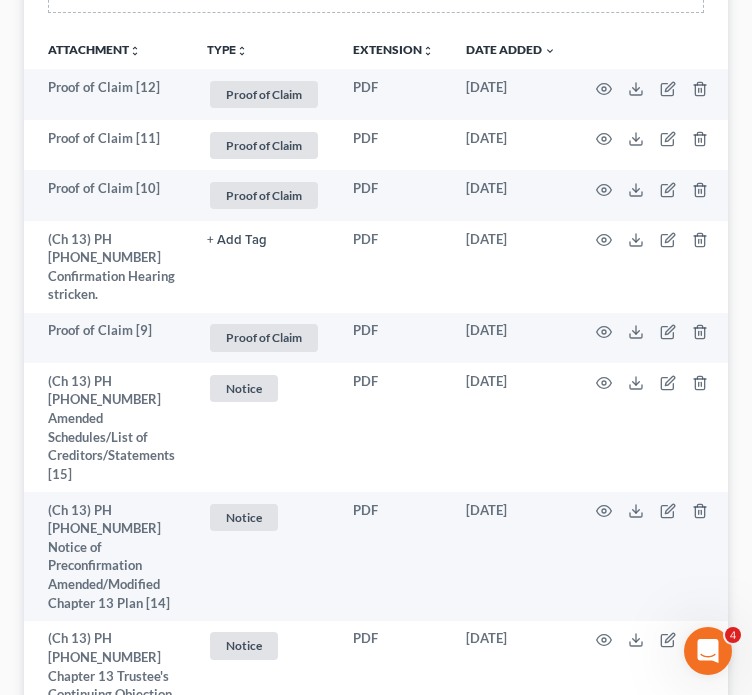 scroll, scrollTop: 0, scrollLeft: 0, axis: both 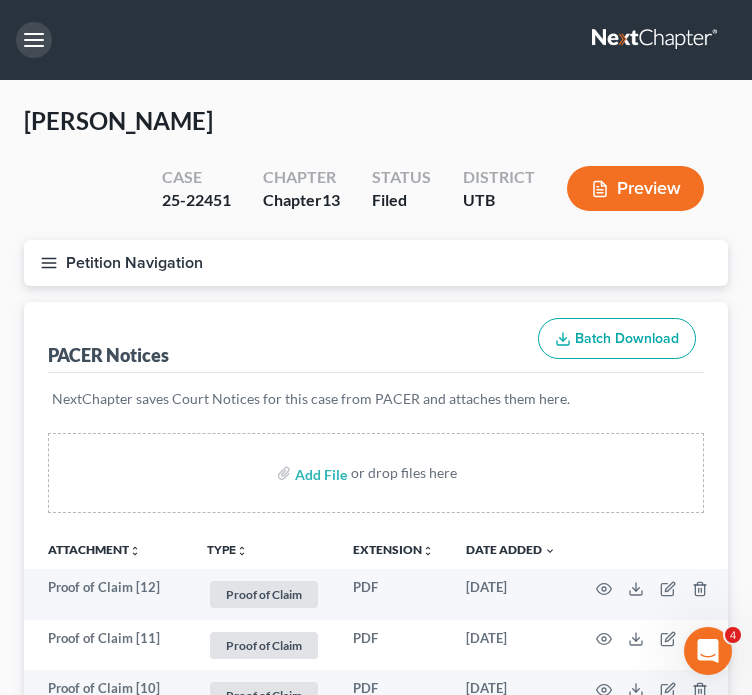 click at bounding box center [34, 40] 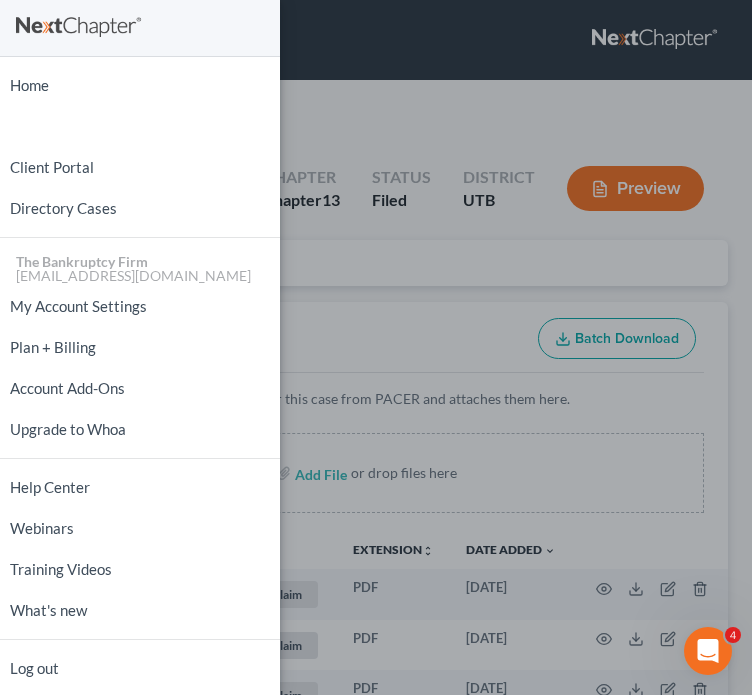 click on "Home New Case Client Portal Directory Cases The Bankruptcy Firm [EMAIL_ADDRESS][DOMAIN_NAME] My Account Settings Plan + Billing Account Add-Ons Upgrade to Whoa Help Center Webinars Training Videos What's new Log out" at bounding box center (376, 347) 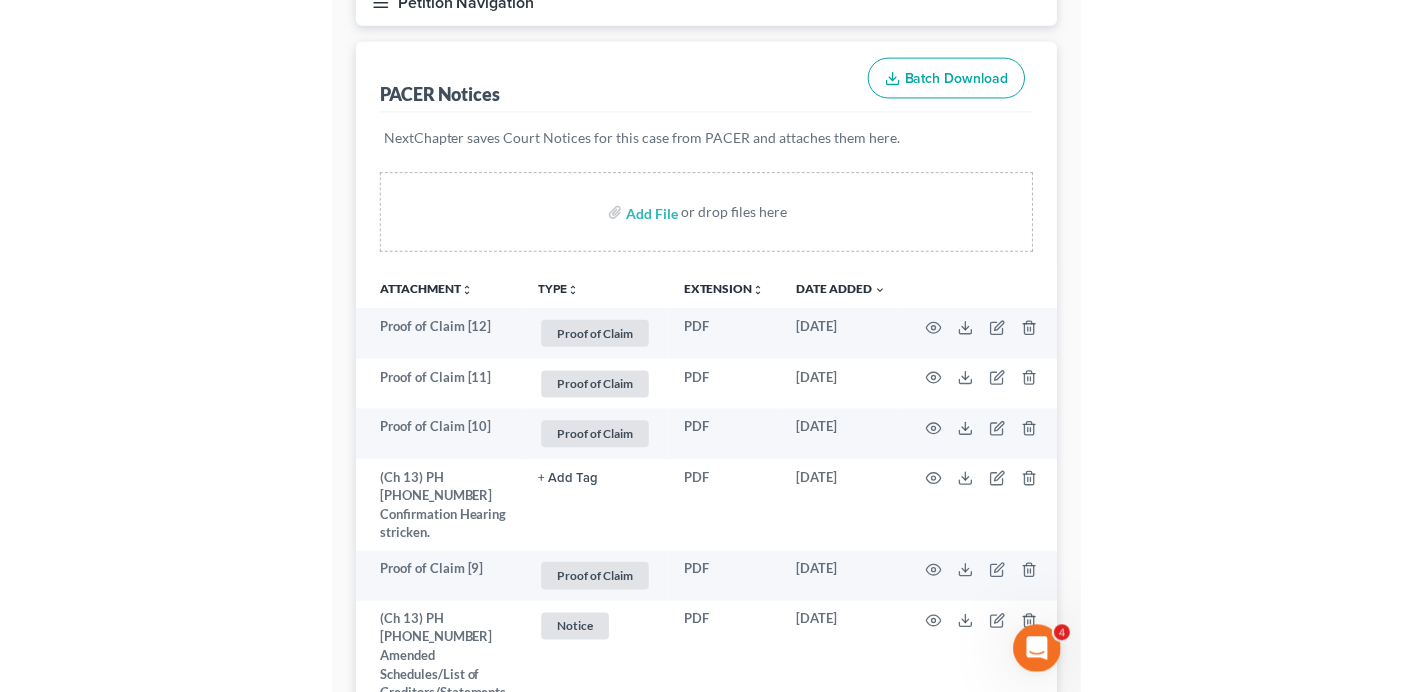 scroll, scrollTop: 0, scrollLeft: 0, axis: both 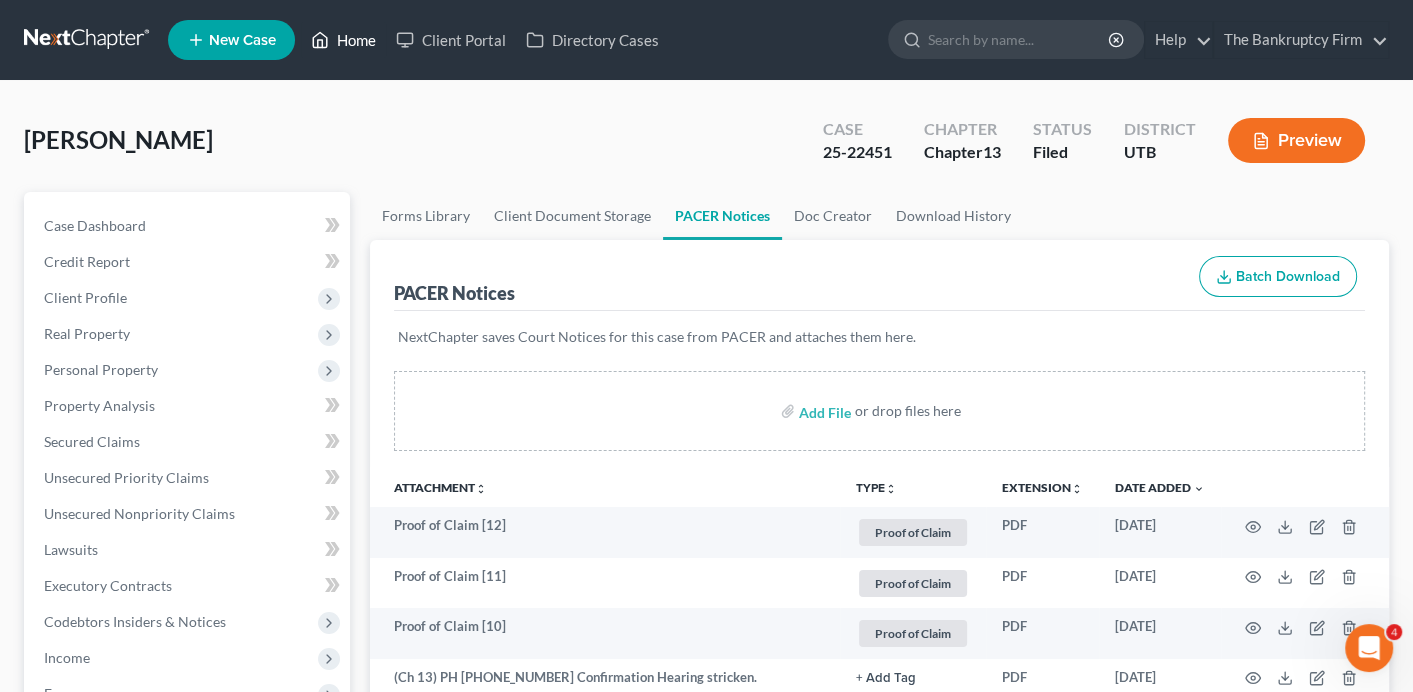 click on "Home" at bounding box center [343, 40] 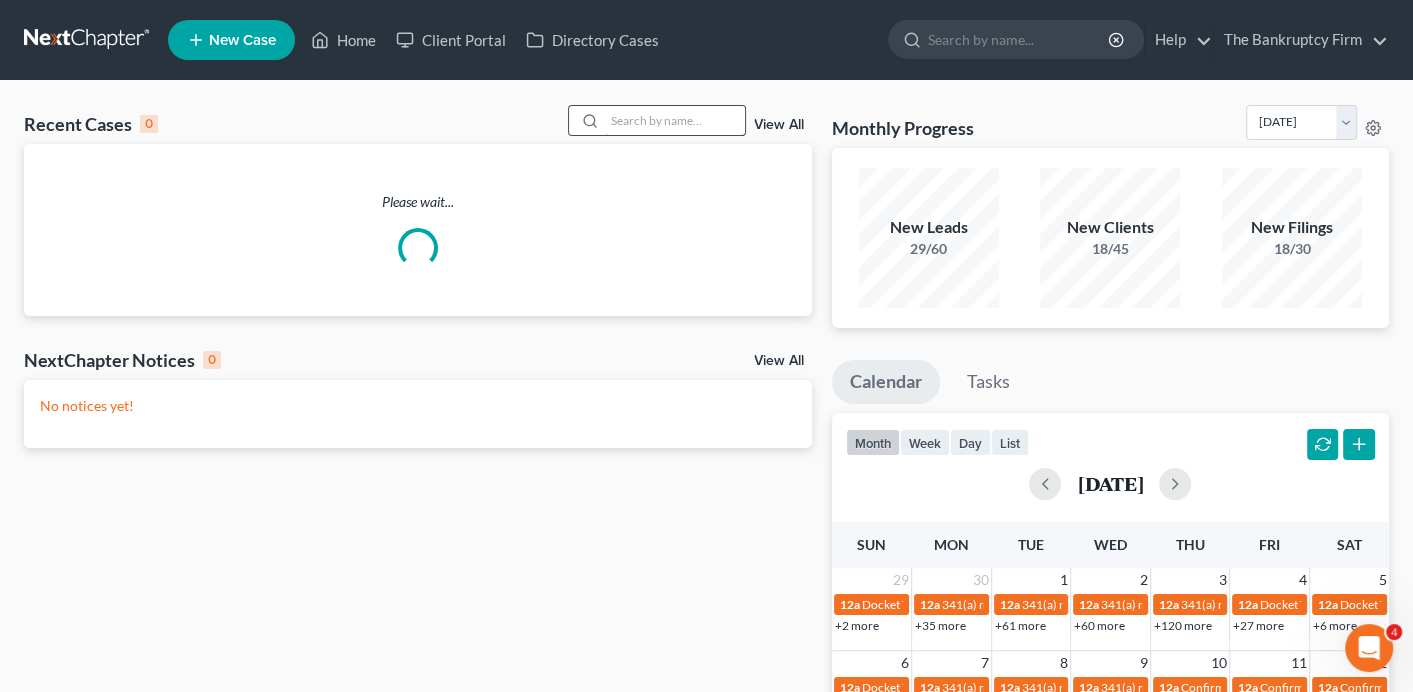 click at bounding box center (675, 120) 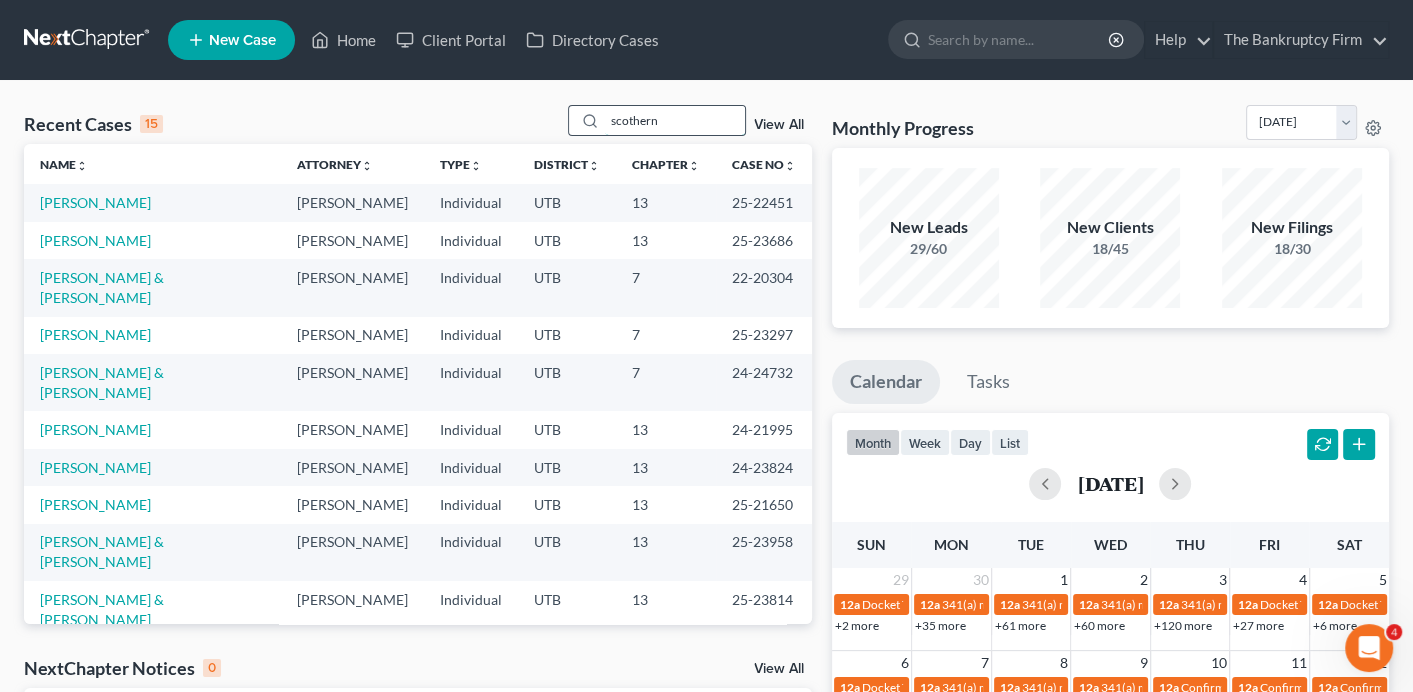 type on "scothern" 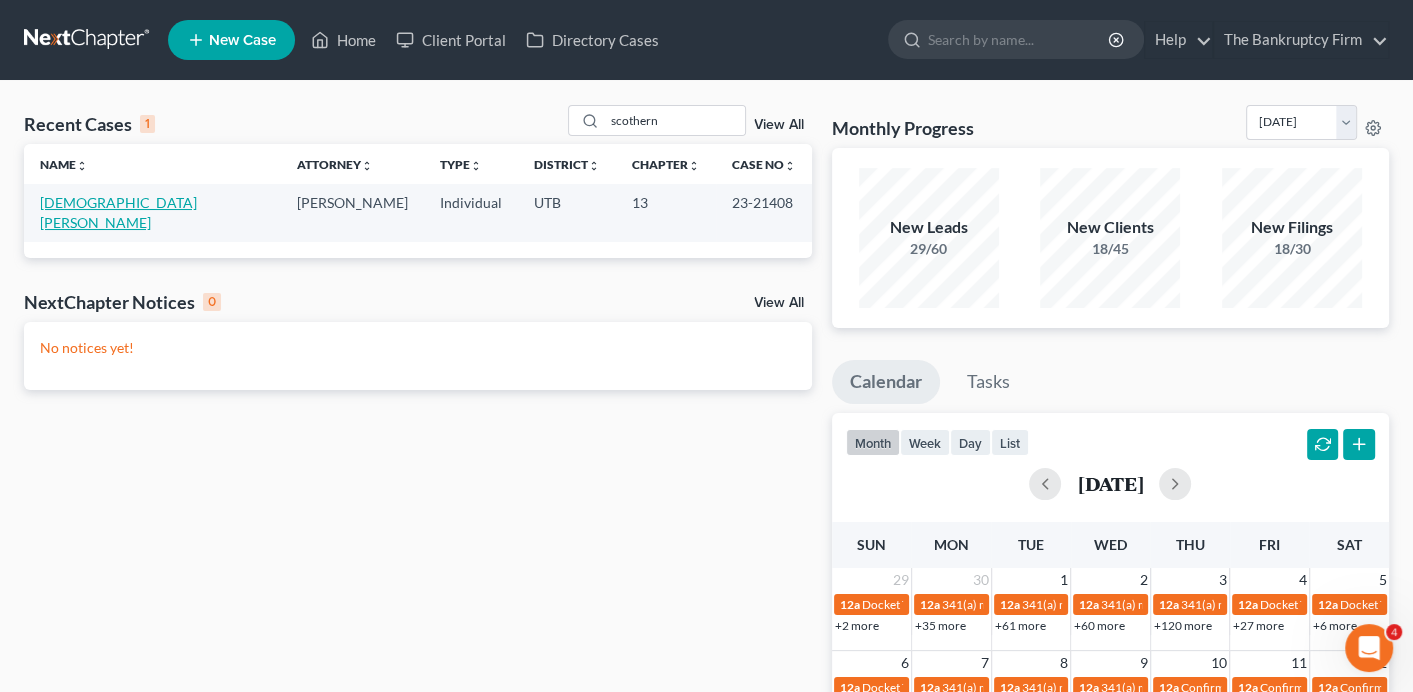 click on "[DEMOGRAPHIC_DATA][PERSON_NAME]" at bounding box center (118, 212) 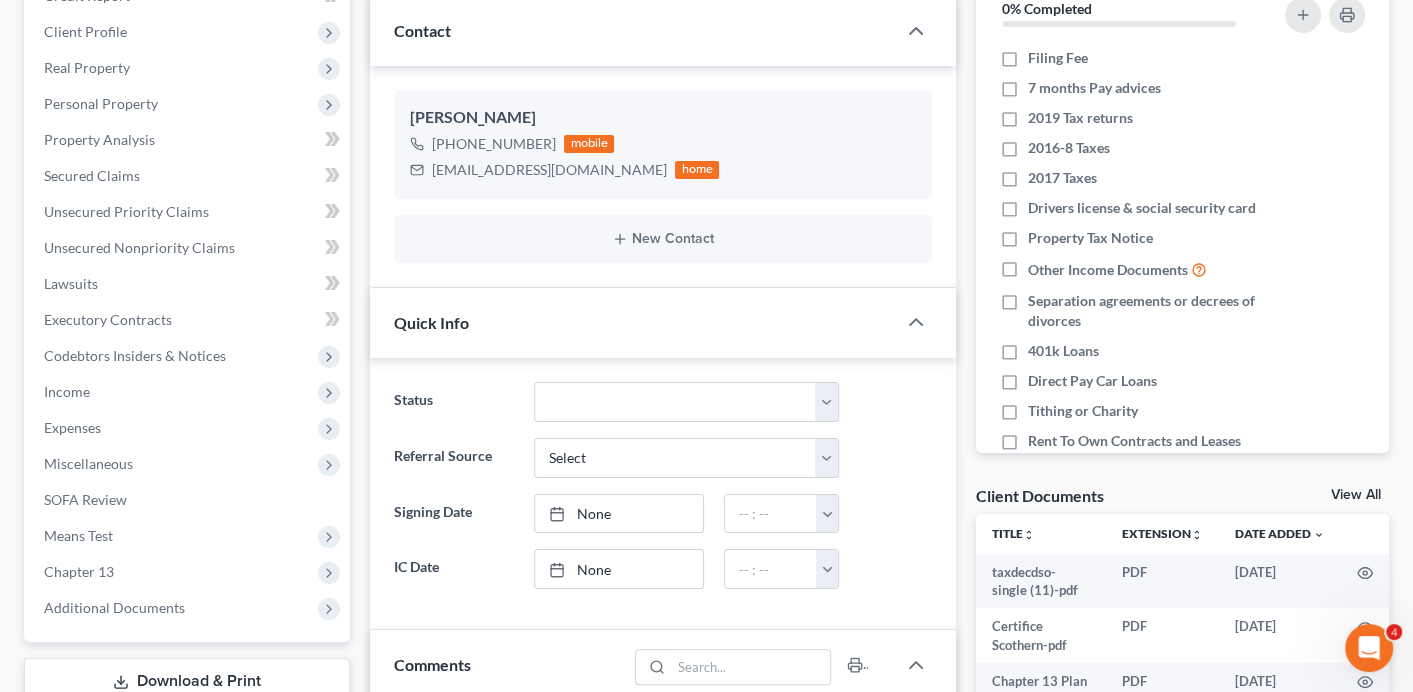 scroll, scrollTop: 300, scrollLeft: 0, axis: vertical 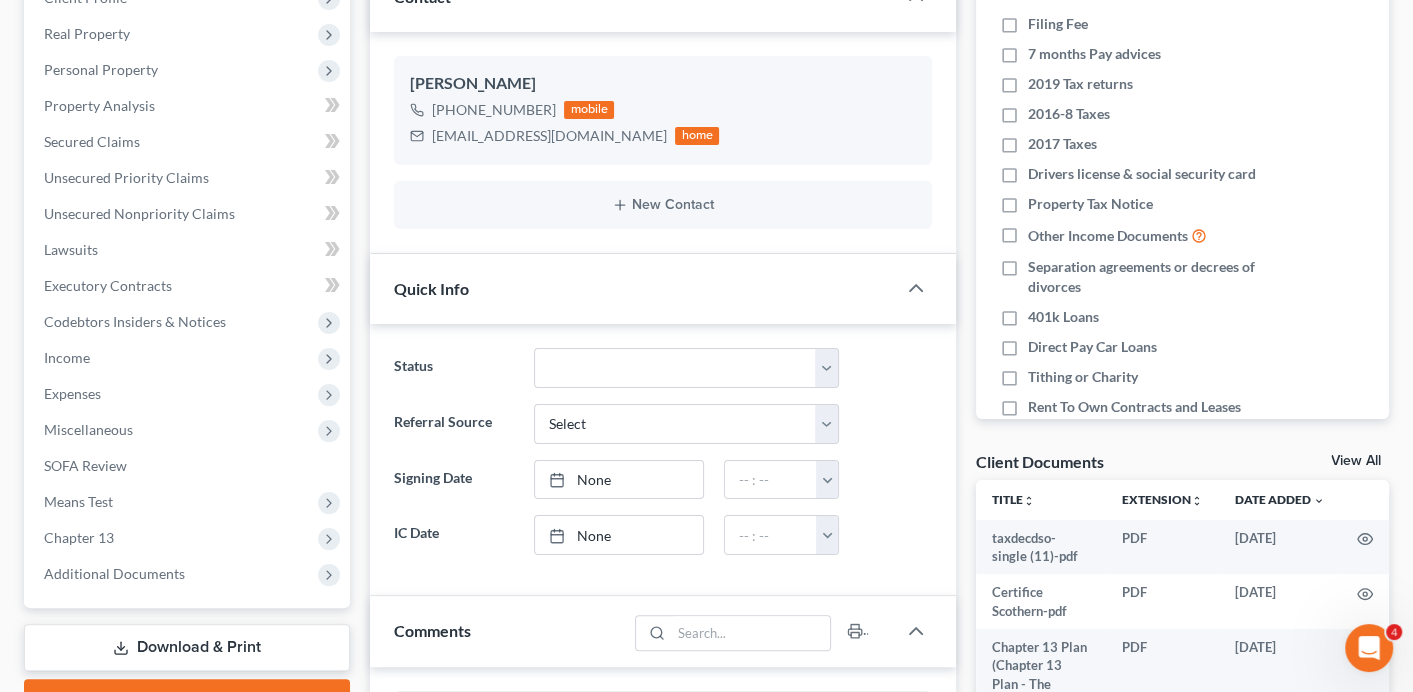 click on "View All" at bounding box center (1356, 461) 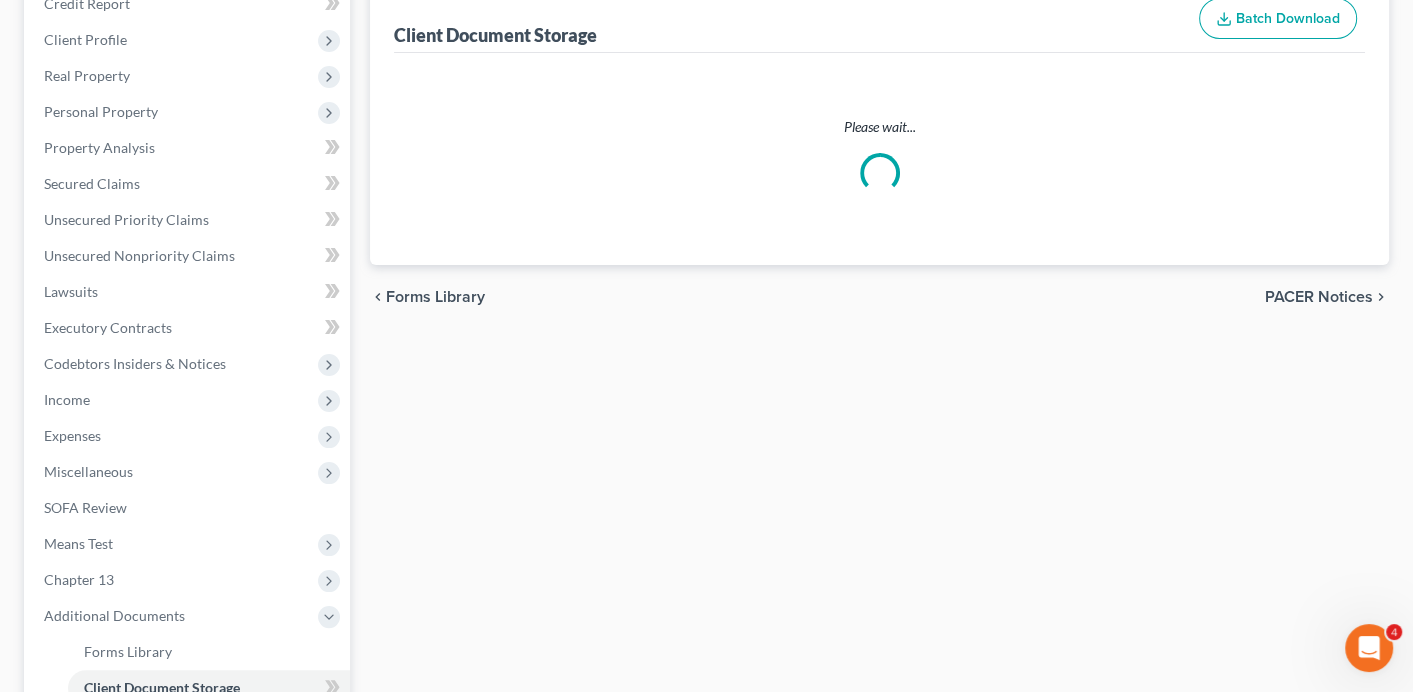 scroll, scrollTop: 90, scrollLeft: 0, axis: vertical 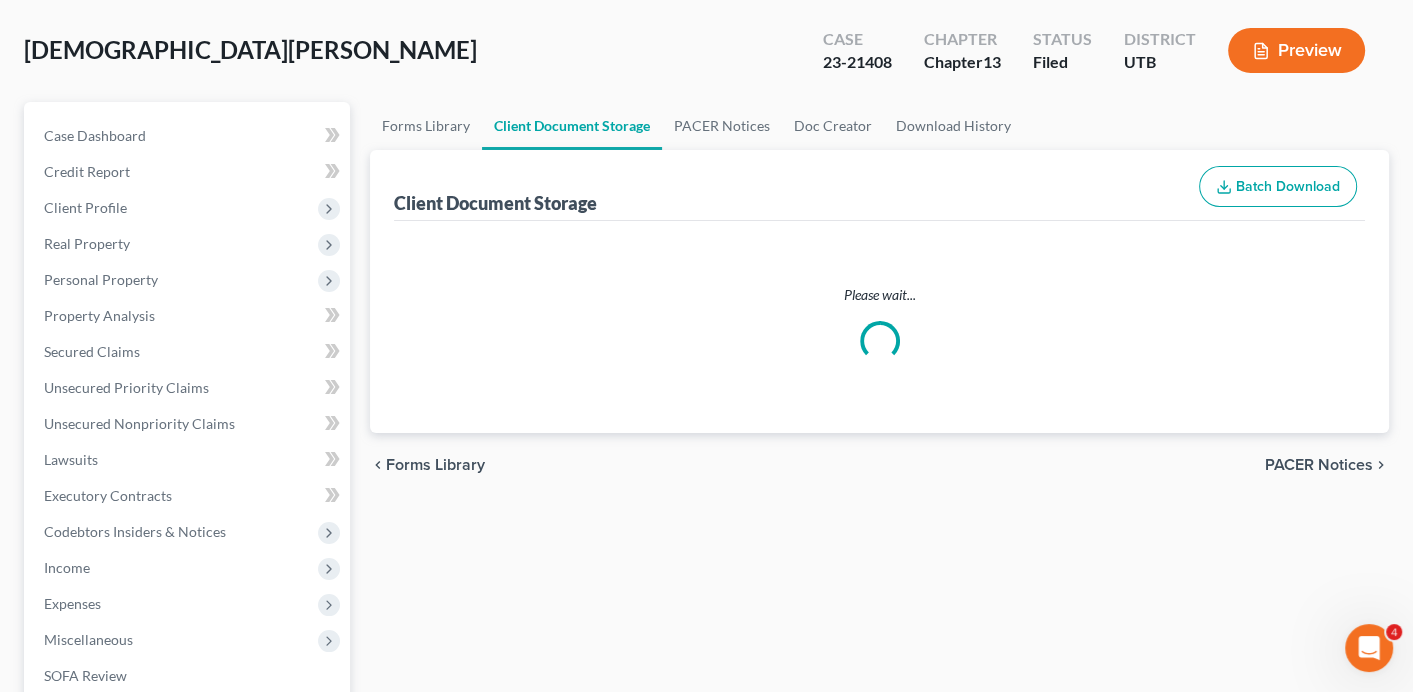 select on "26" 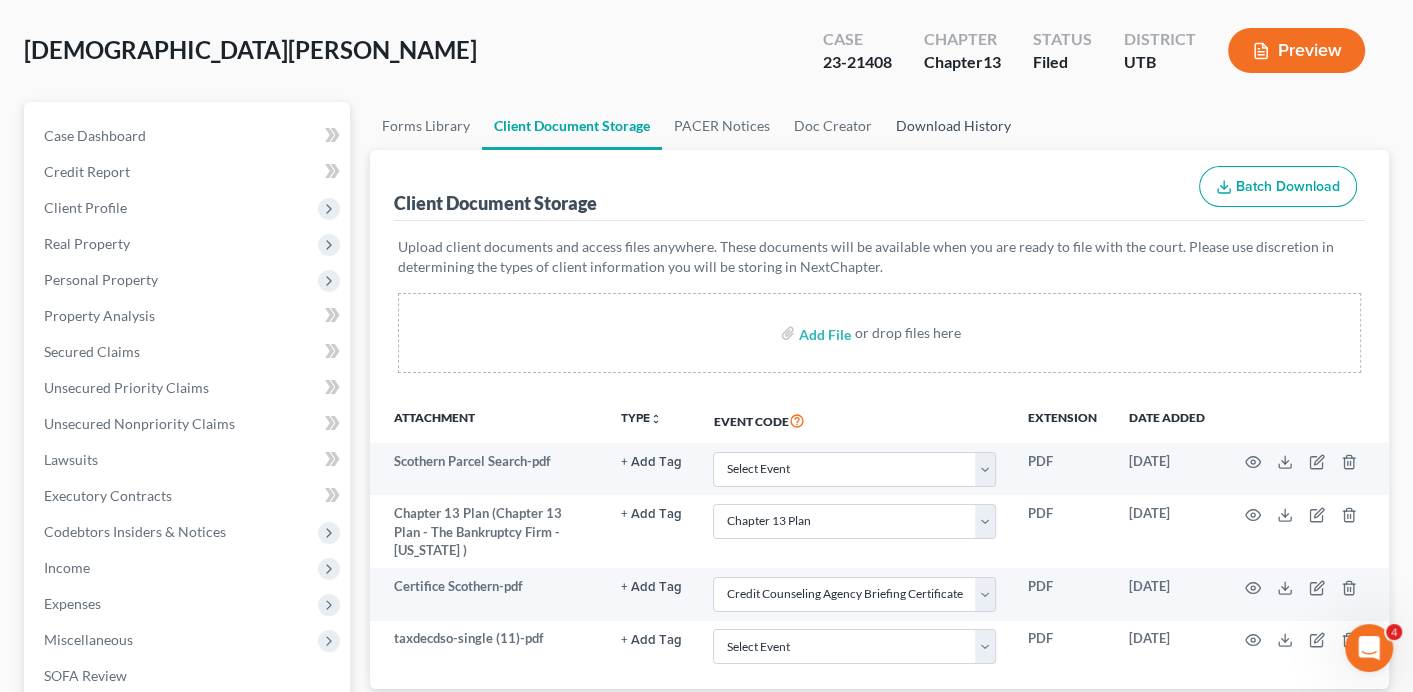 scroll, scrollTop: 0, scrollLeft: 0, axis: both 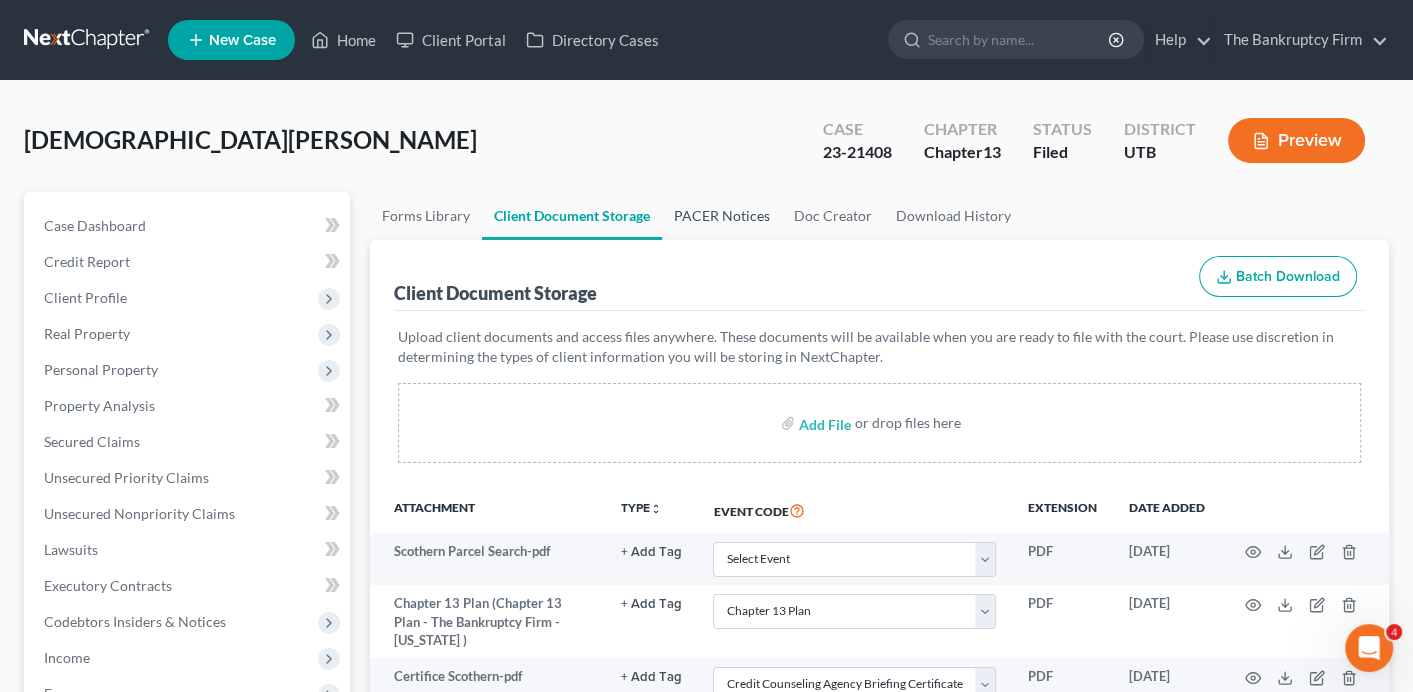 click on "PACER Notices" at bounding box center [722, 216] 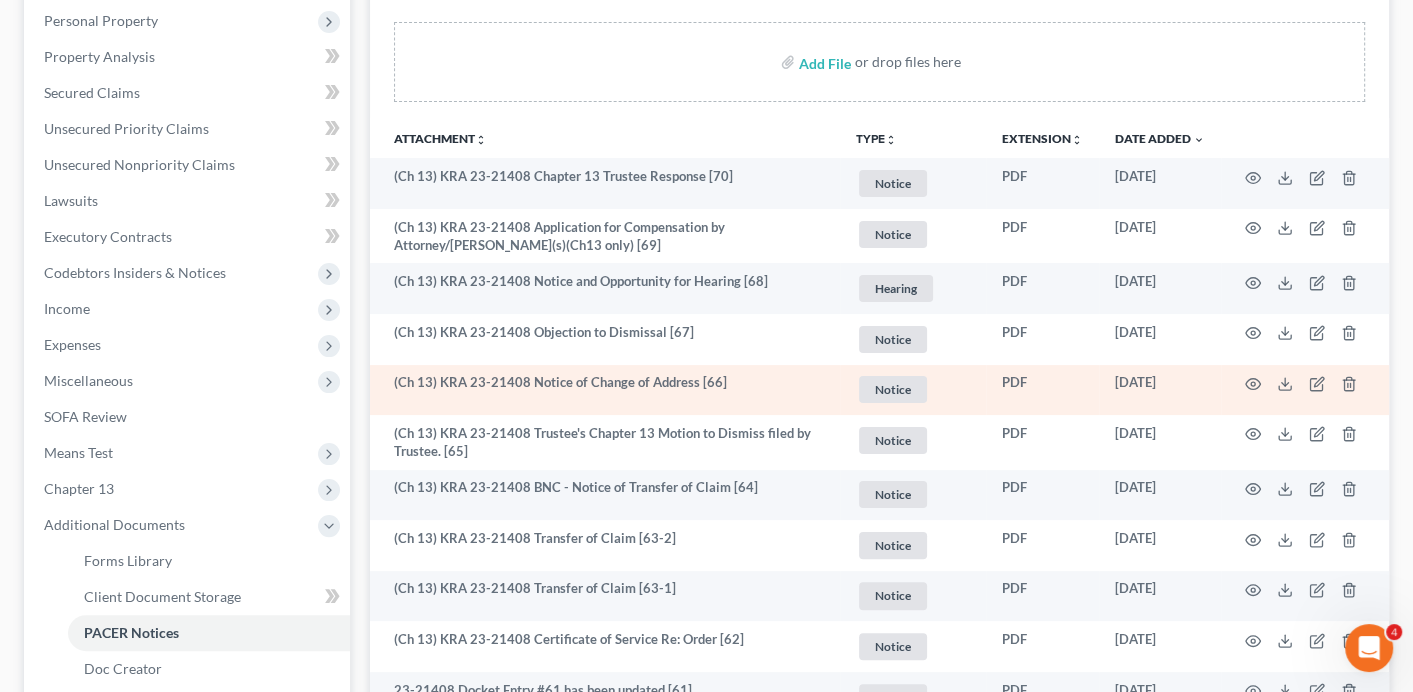 scroll, scrollTop: 400, scrollLeft: 0, axis: vertical 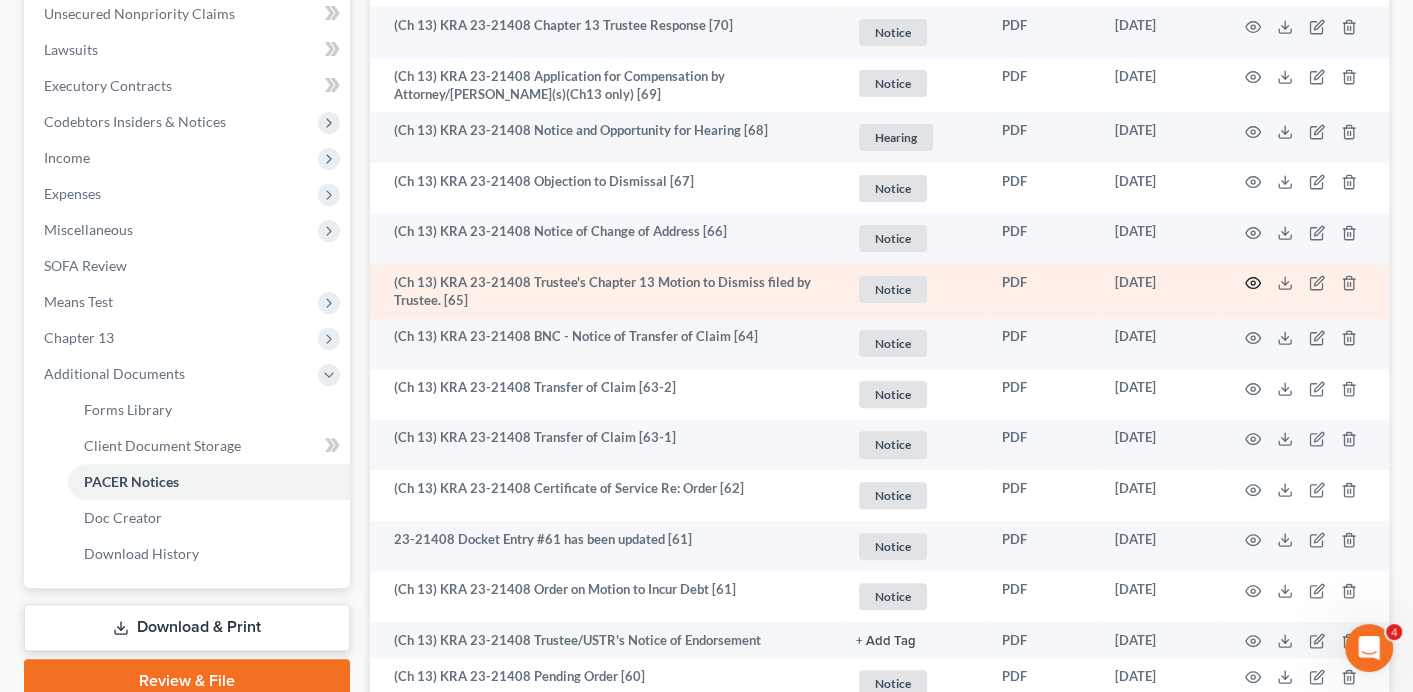 click 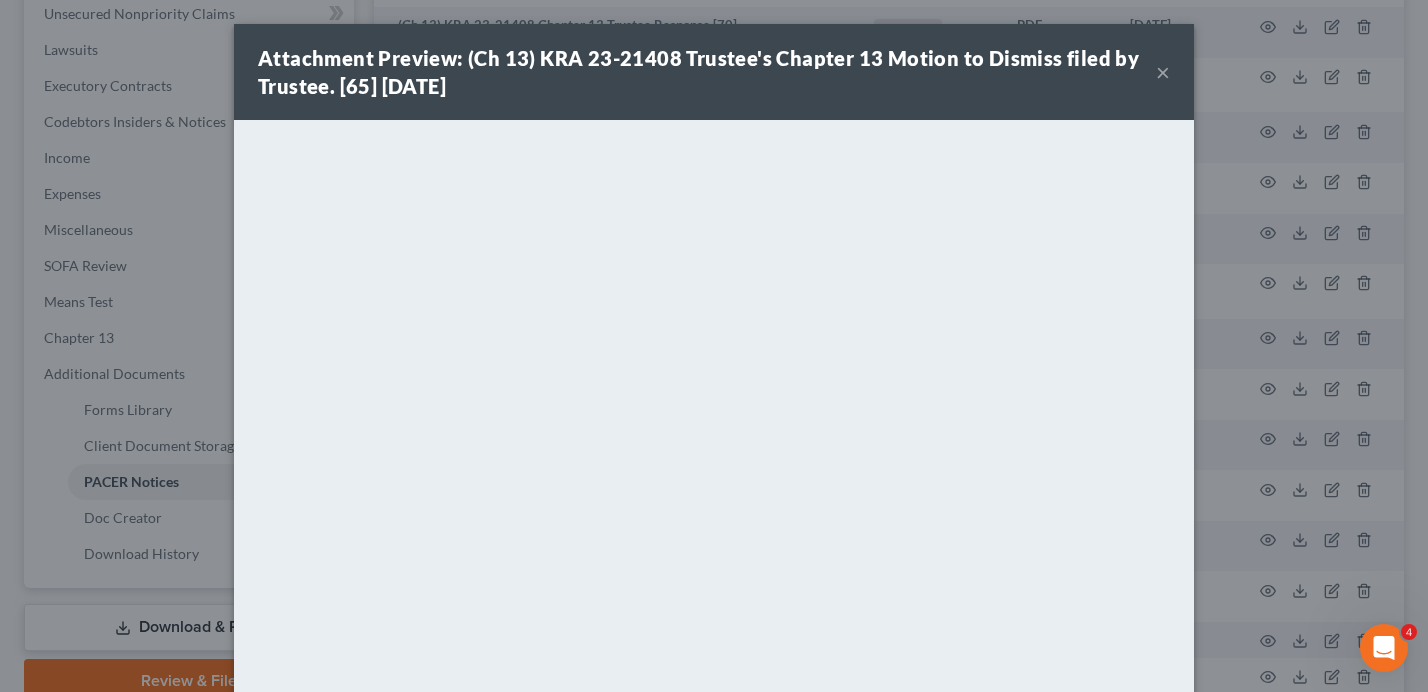 click on "×" at bounding box center (1163, 72) 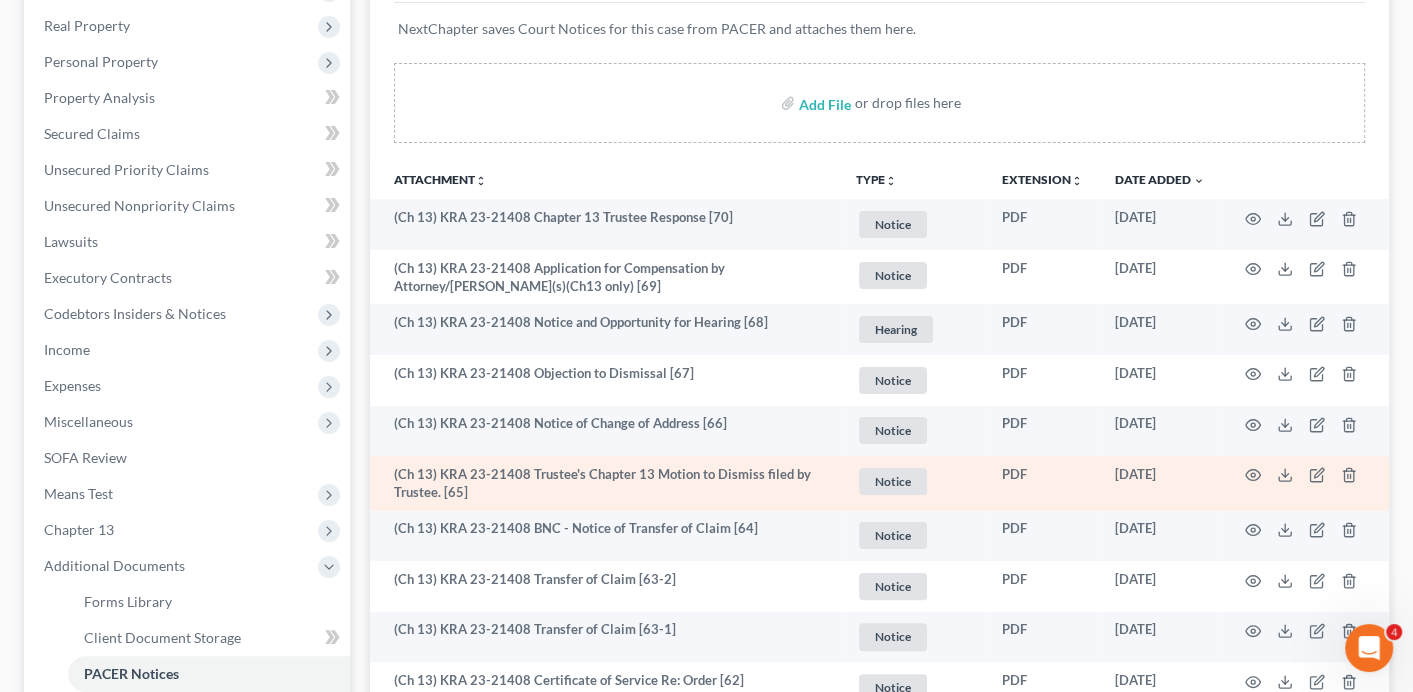 scroll, scrollTop: 300, scrollLeft: 0, axis: vertical 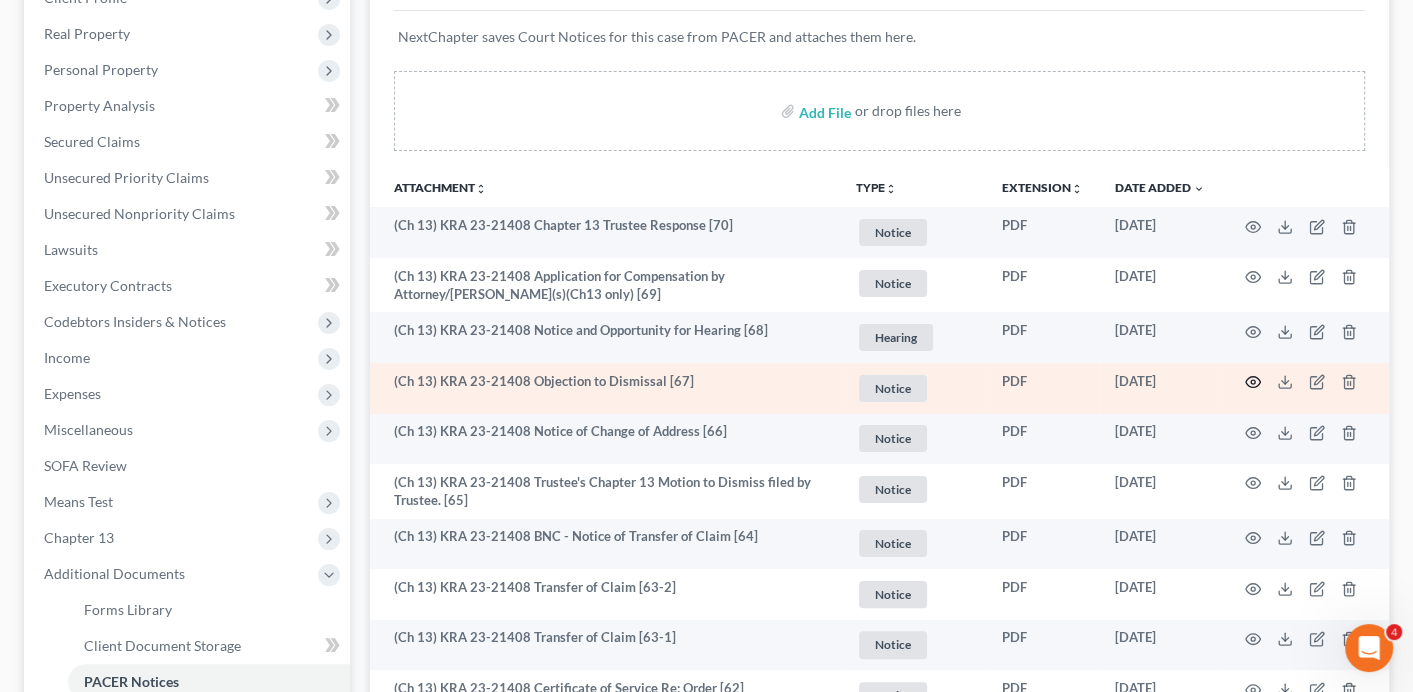 click 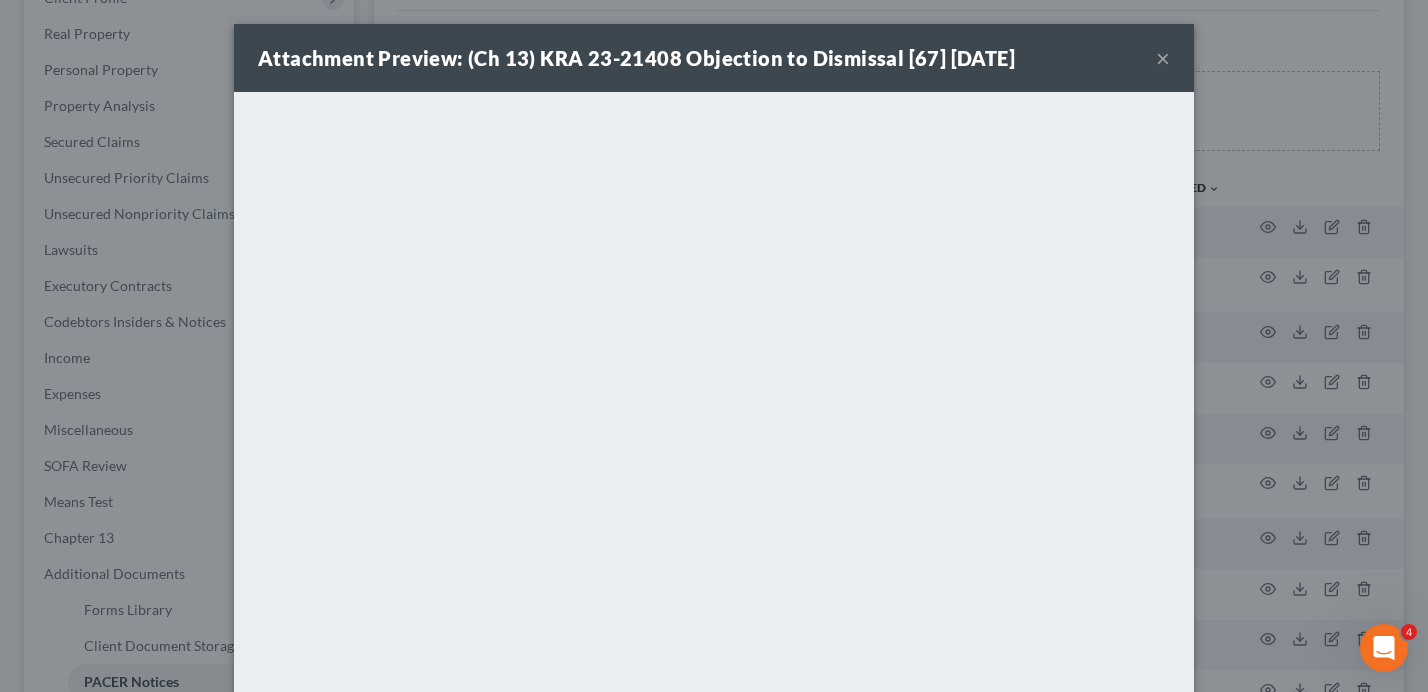 click on "×" at bounding box center [1163, 58] 